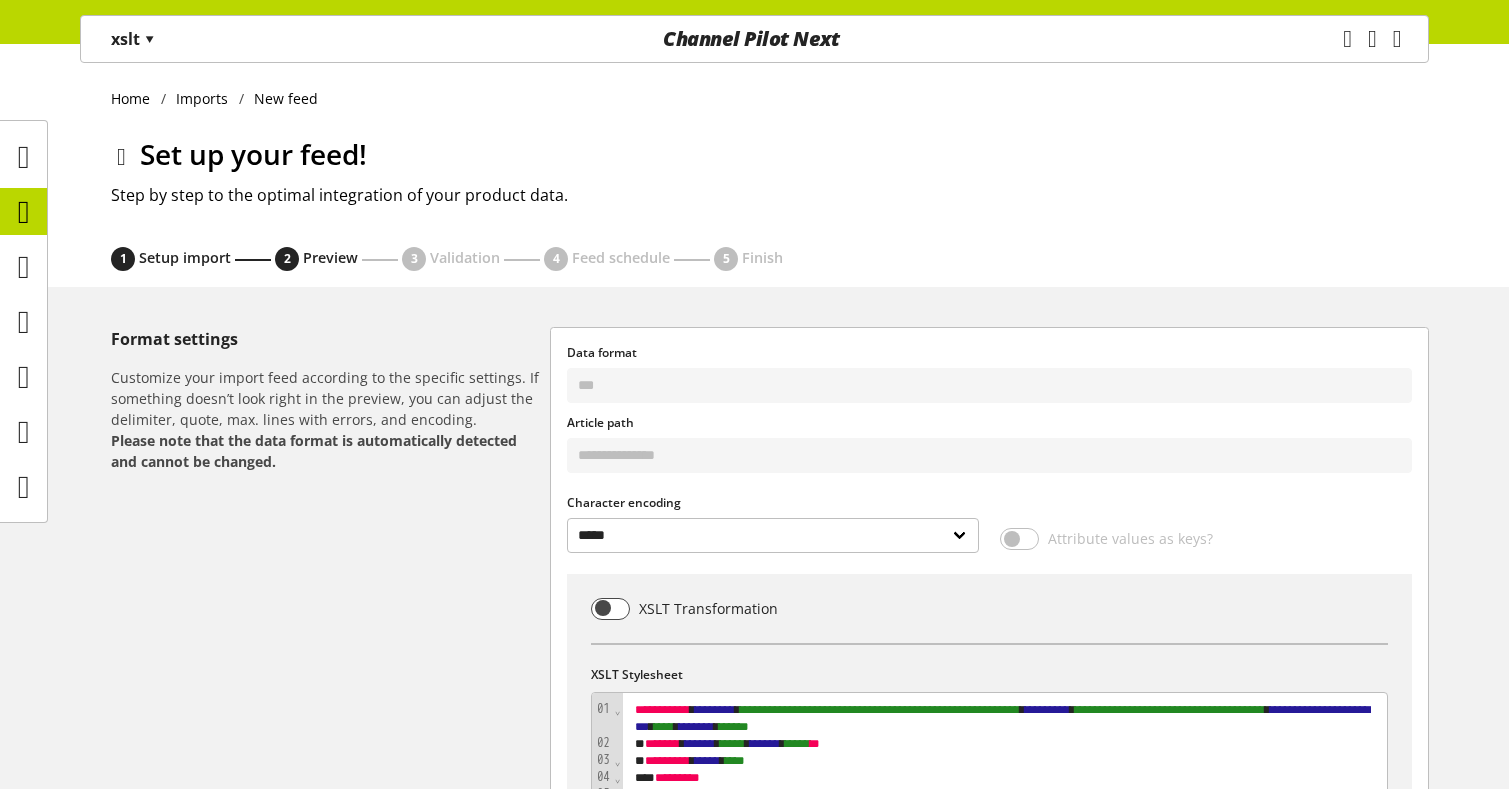 select on "*****" 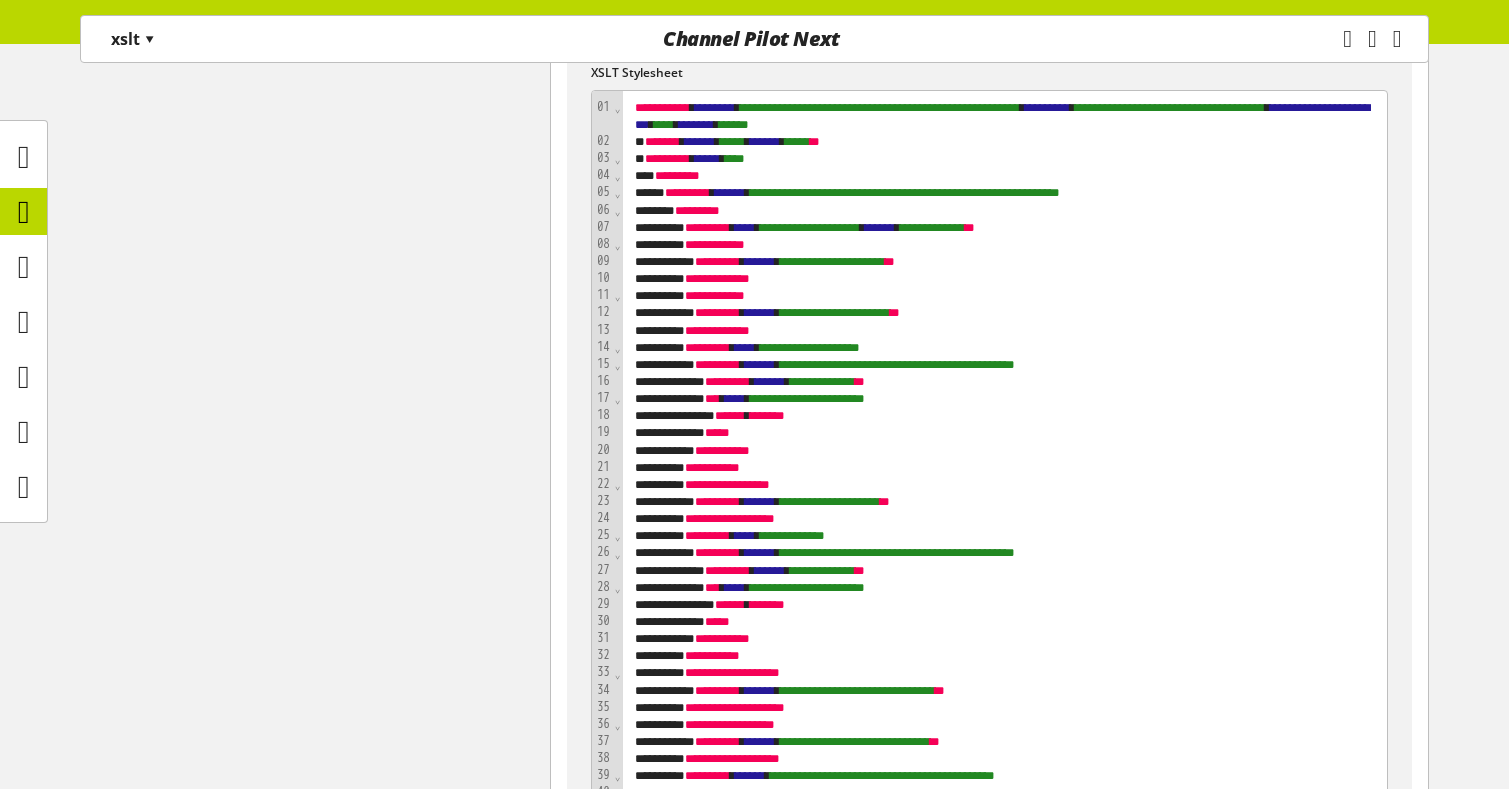 scroll, scrollTop: 362, scrollLeft: 0, axis: vertical 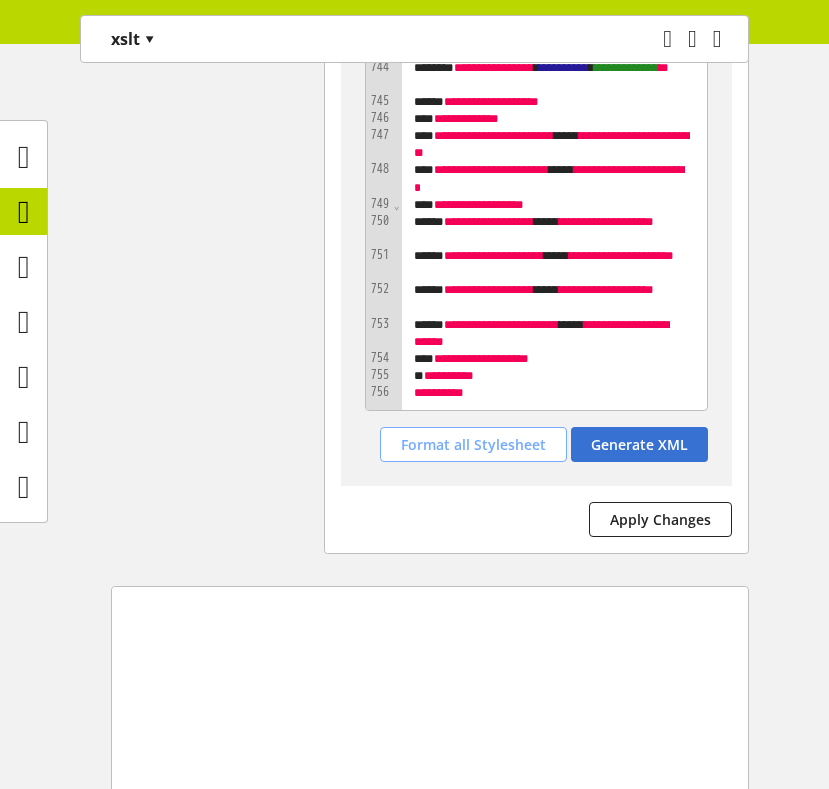 click on "Format all Stylesheet" at bounding box center (473, 444) 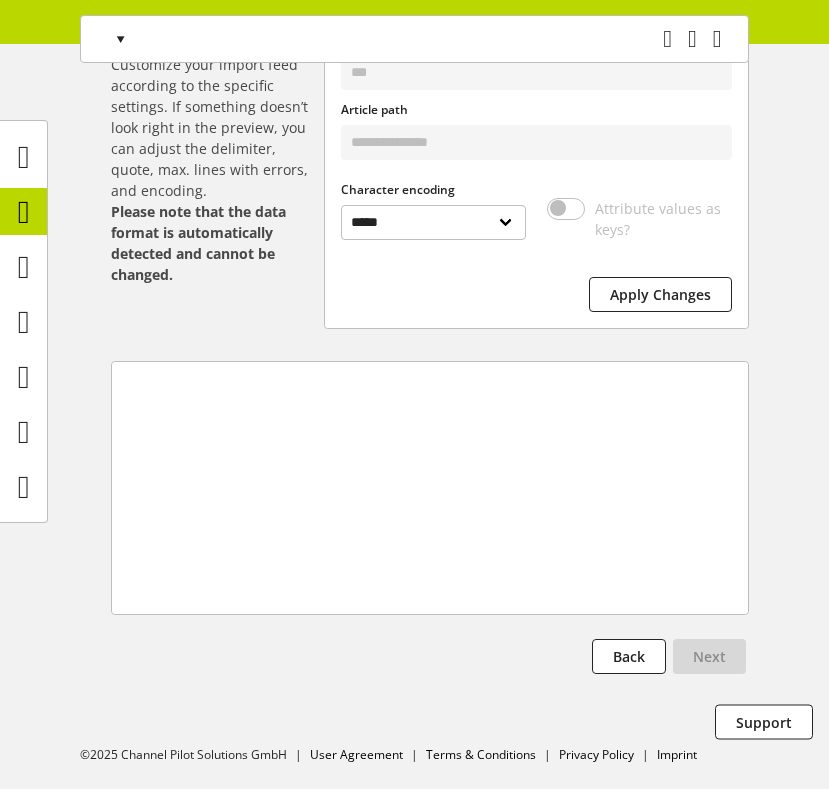 scroll, scrollTop: 327, scrollLeft: 0, axis: vertical 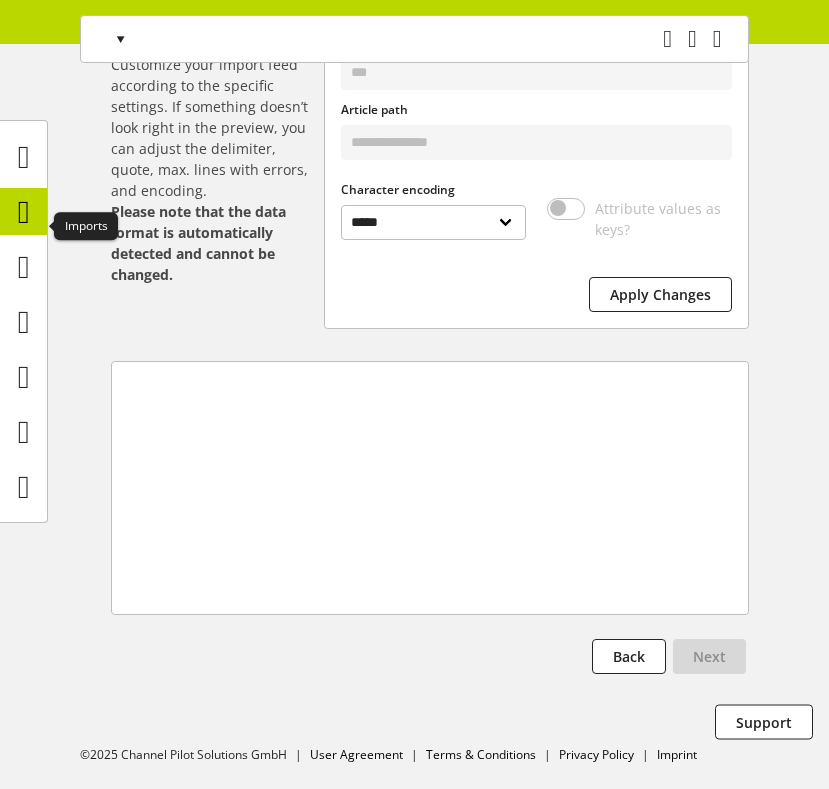 click at bounding box center [23, 211] 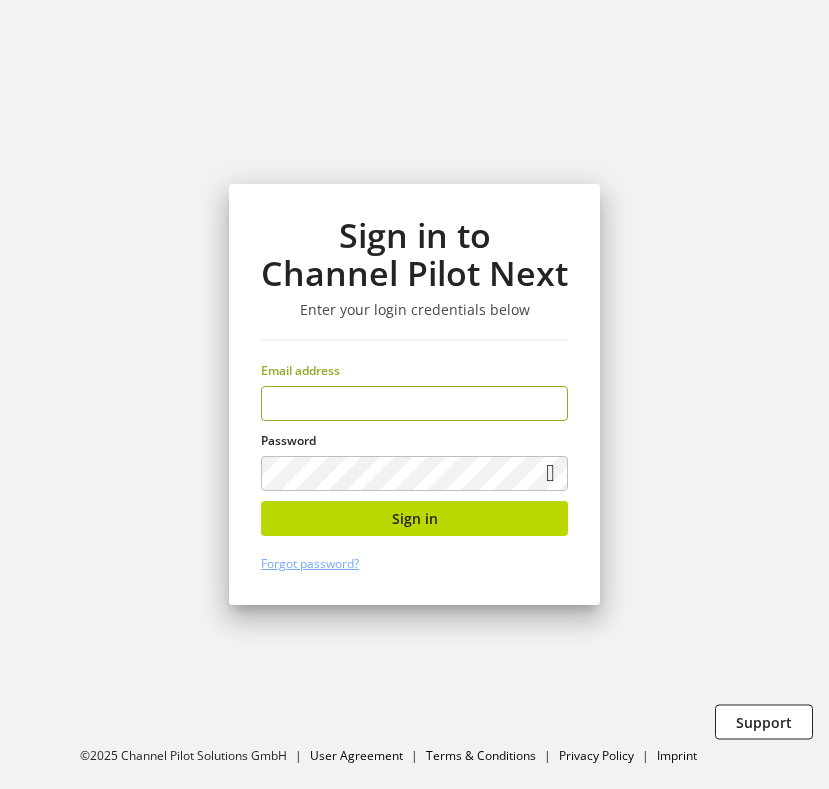 scroll, scrollTop: 0, scrollLeft: 0, axis: both 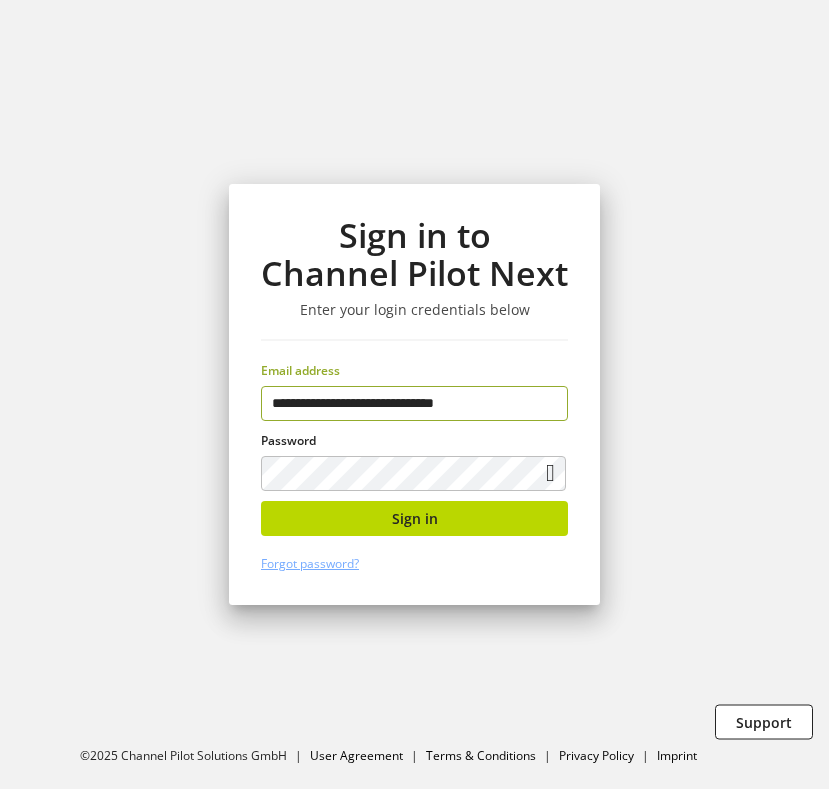 type on "**********" 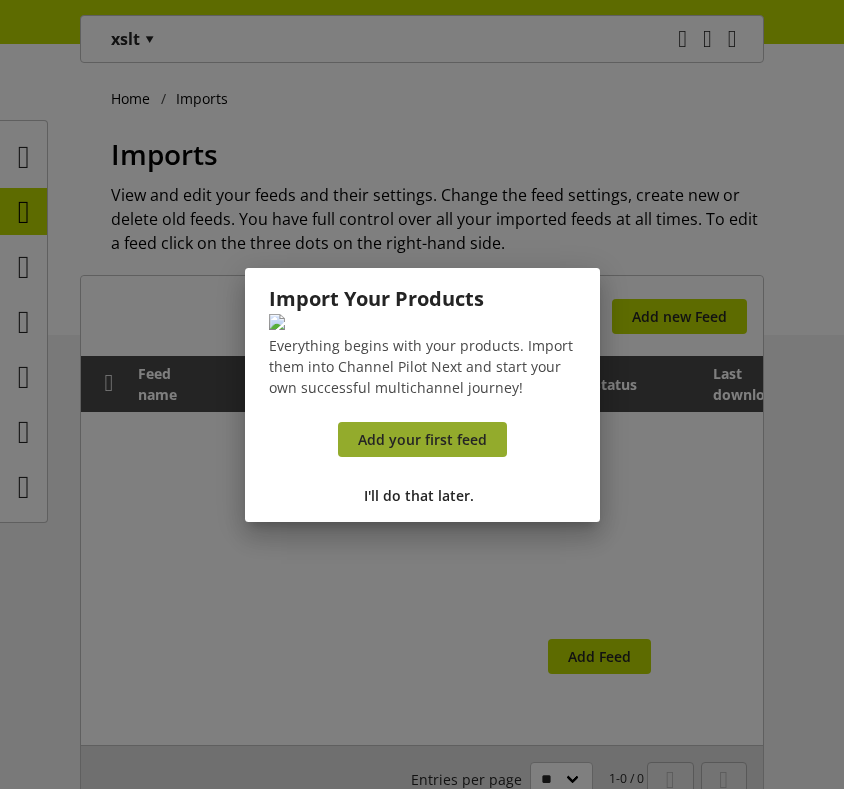 click on "Add your first feed" at bounding box center (422, 439) 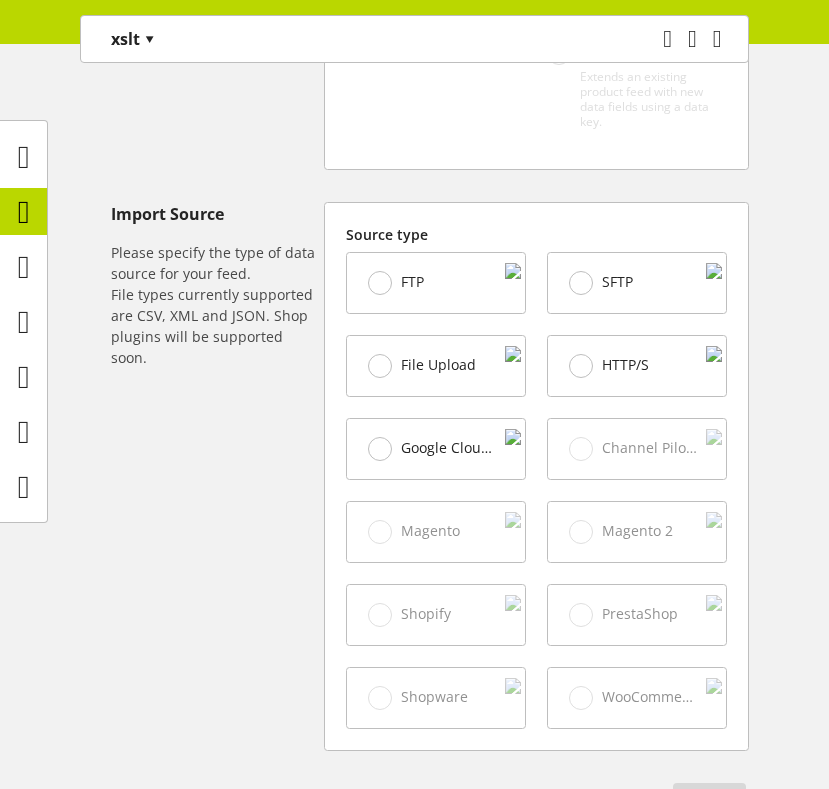 scroll, scrollTop: 600, scrollLeft: 0, axis: vertical 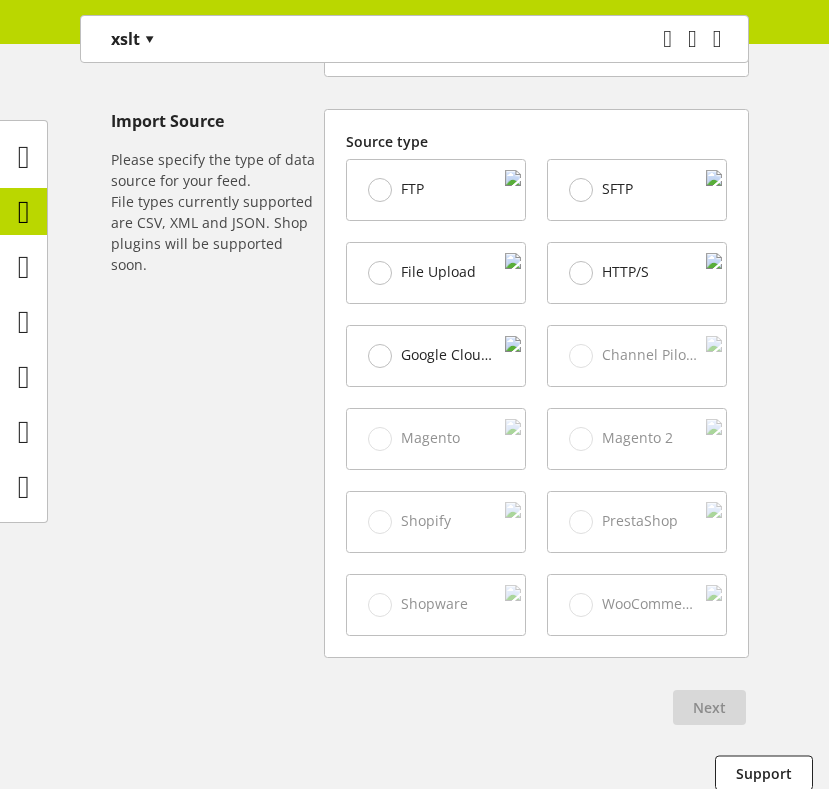 type on "**" 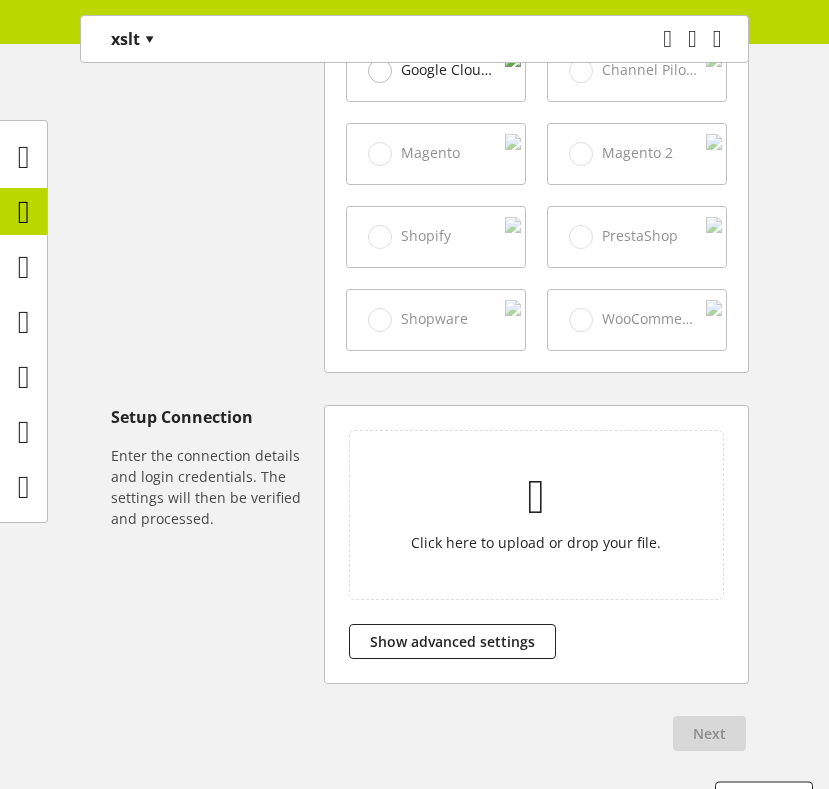 scroll, scrollTop: 964, scrollLeft: 0, axis: vertical 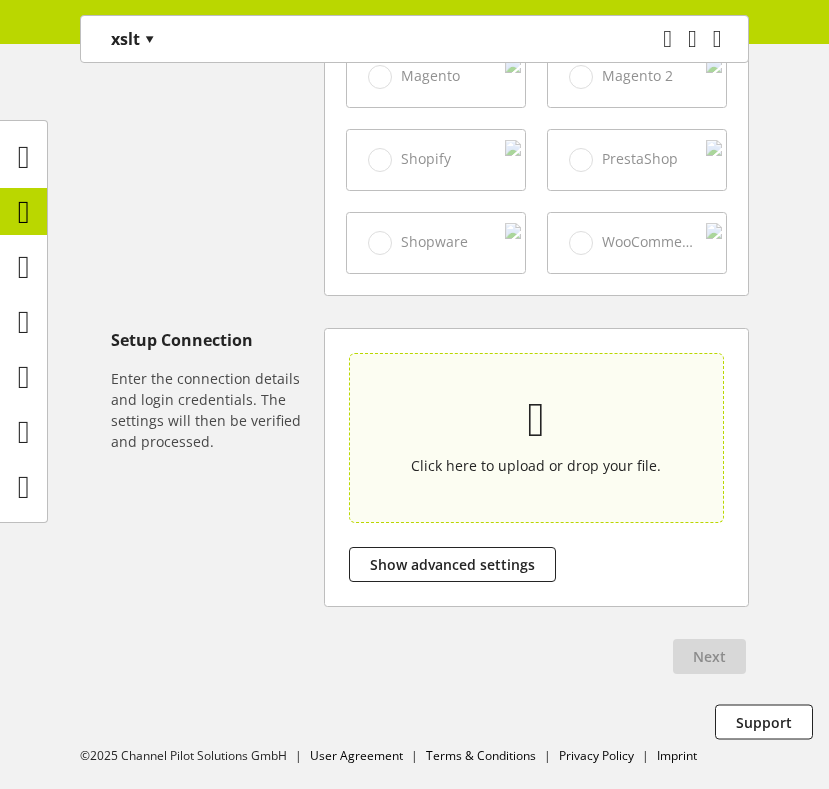 click on "Click here to upload or drop your file." at bounding box center [536, 437] 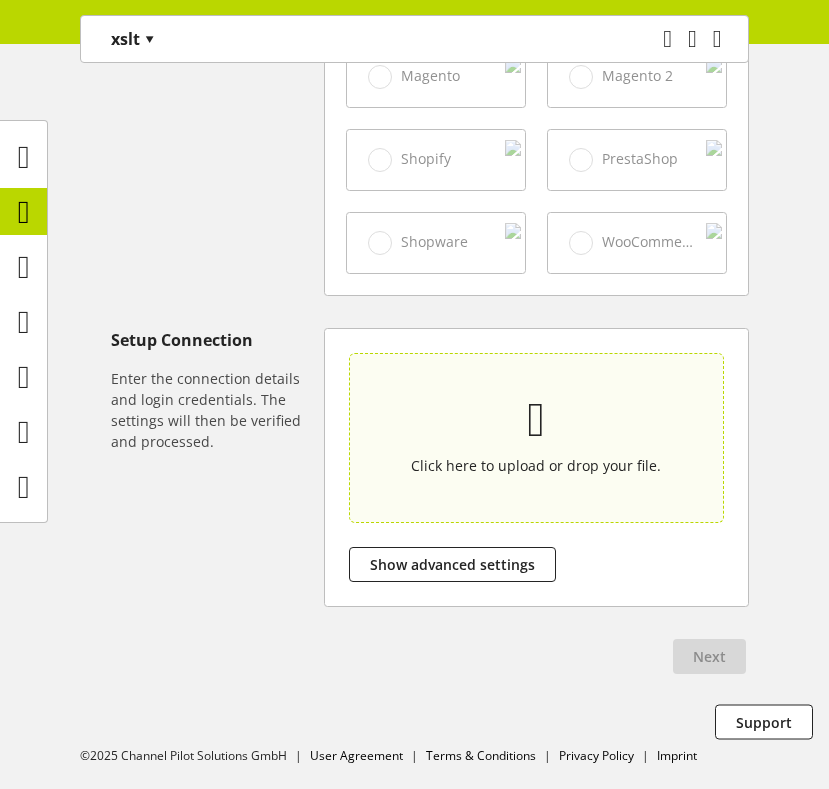 type on "**********" 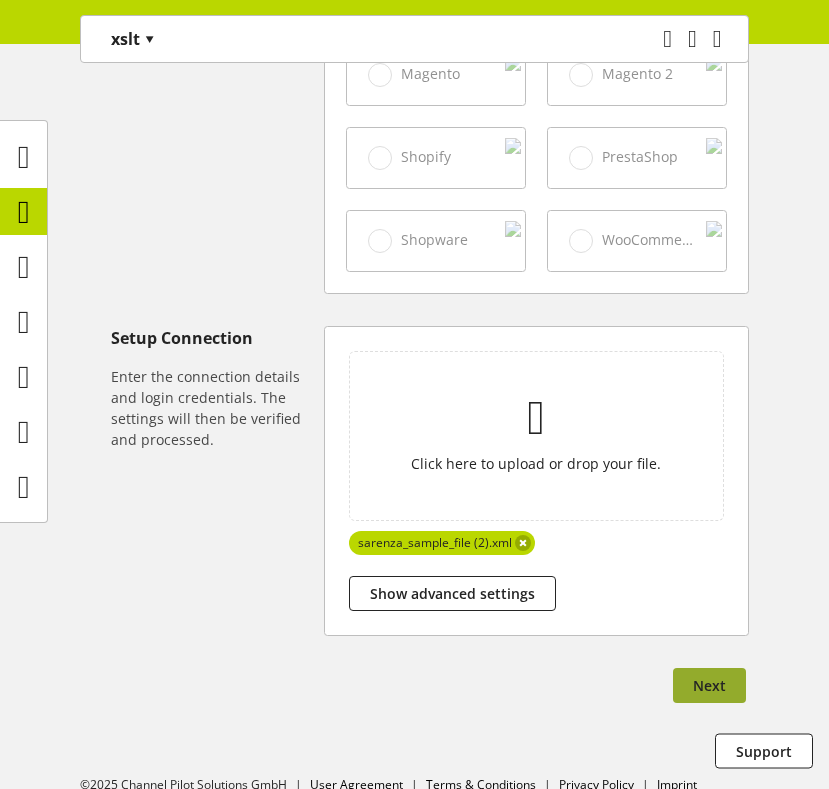 click on "Next" at bounding box center [709, 685] 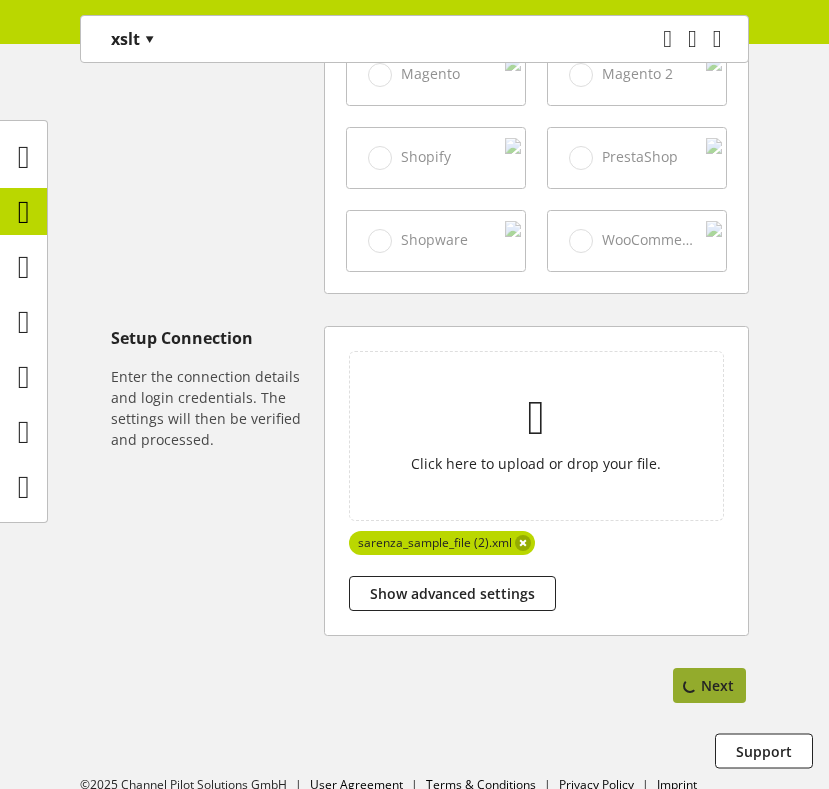 select on "*****" 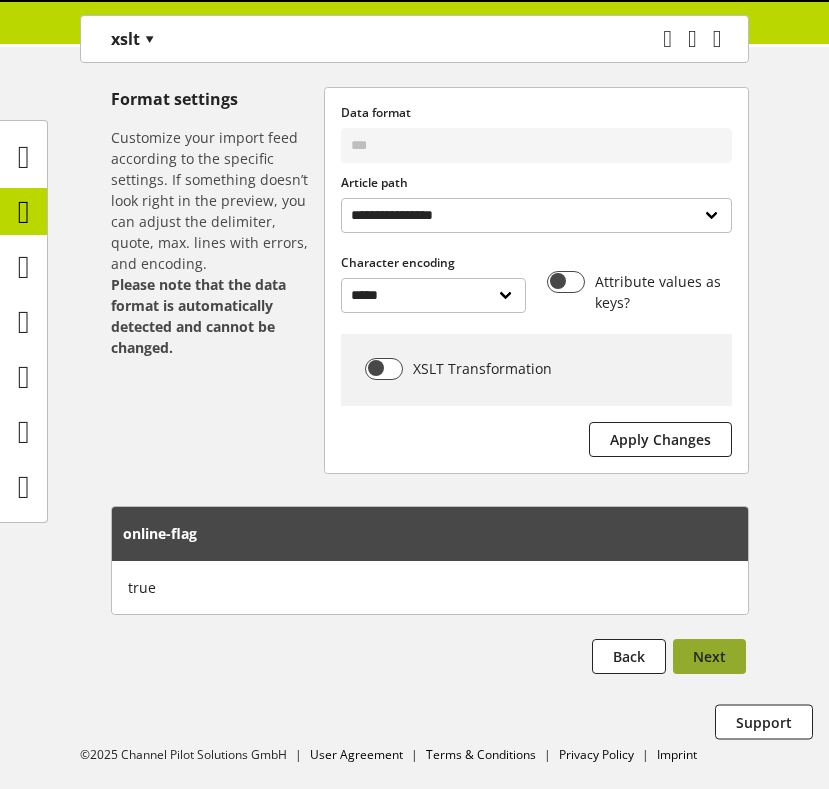 scroll, scrollTop: 0, scrollLeft: 0, axis: both 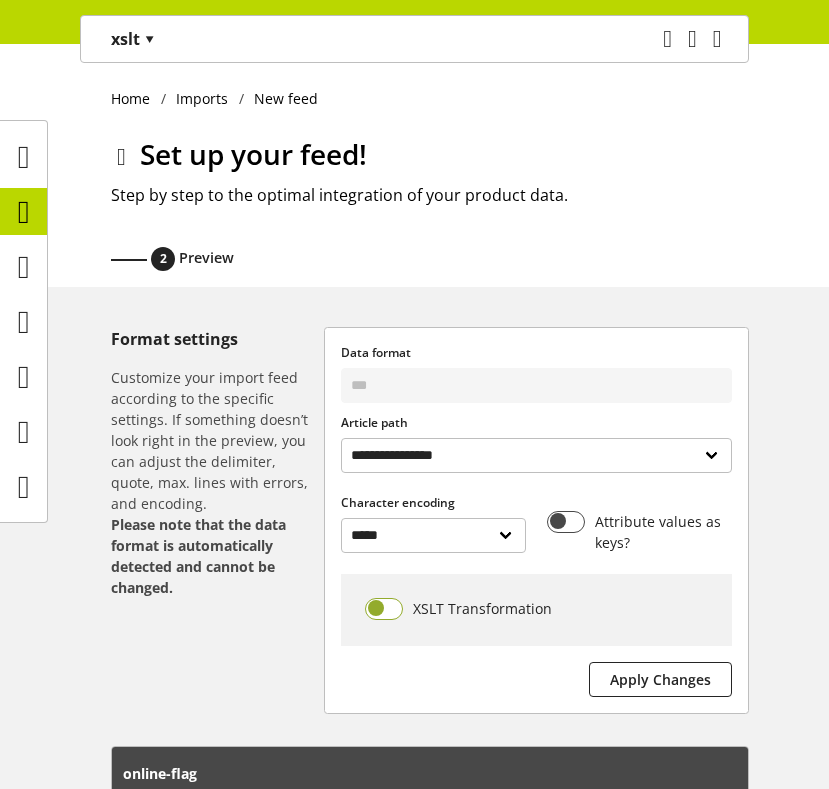 click at bounding box center [384, 609] 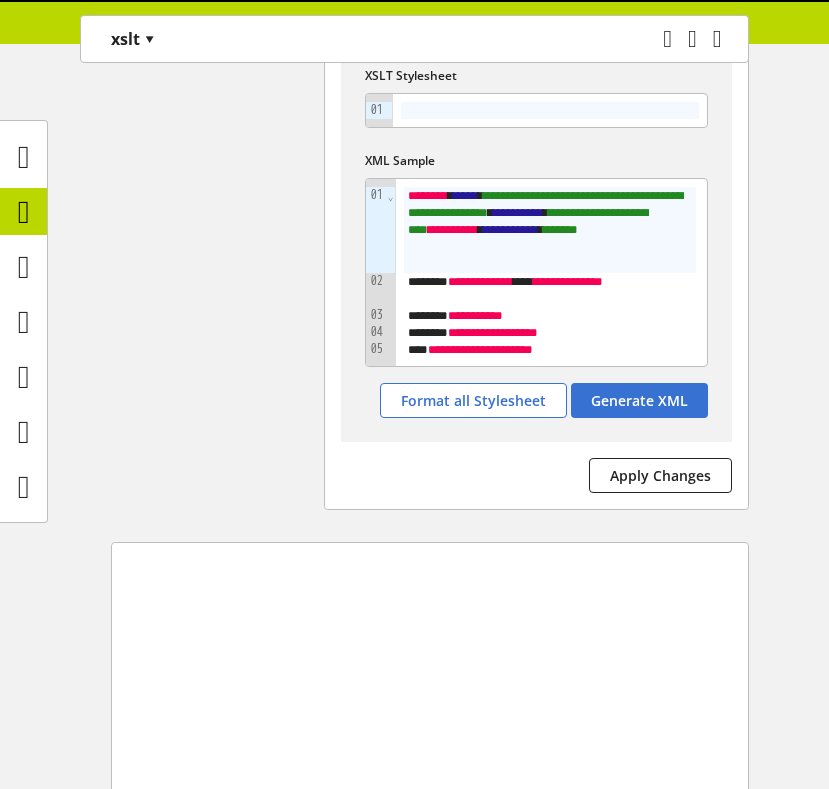 scroll, scrollTop: 600, scrollLeft: 0, axis: vertical 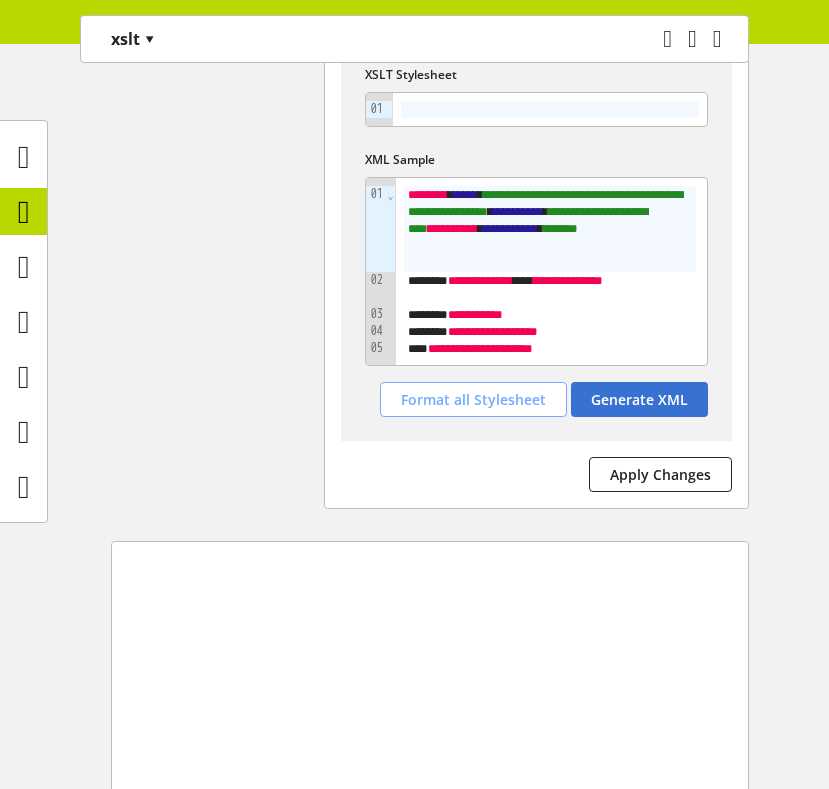click on "Format all Stylesheet" at bounding box center (473, 399) 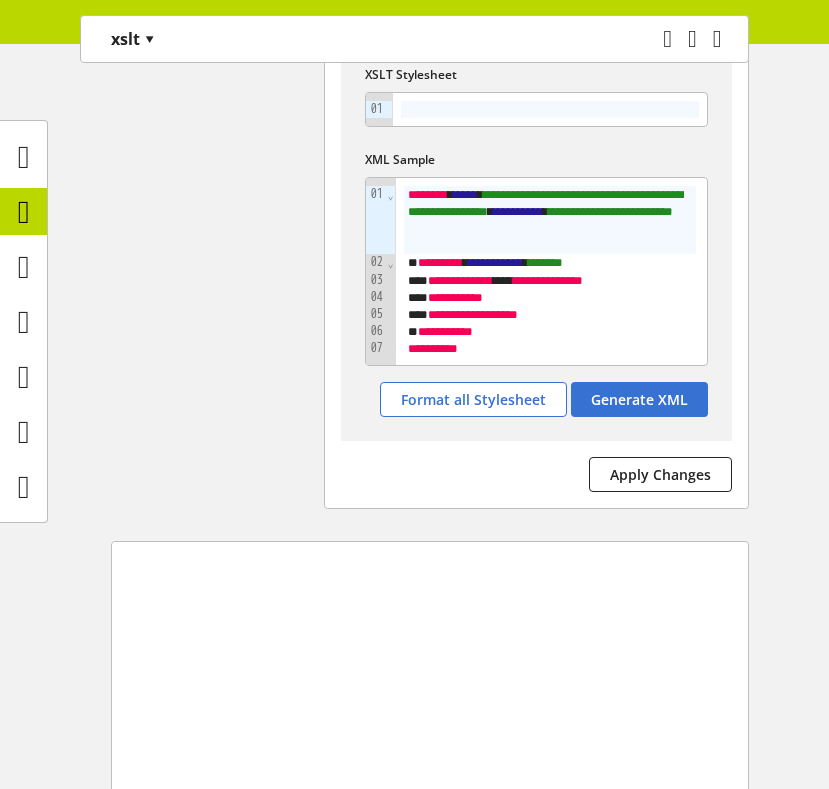 click on "Format settings Customize your import feed according to the specific settings. If something doesn’t look right in the preview, you can adjust the delimiter, quote, max. lines with errors, and encoding.
Please note that the data format is automatically detected and cannot be changed." at bounding box center (217, 118) 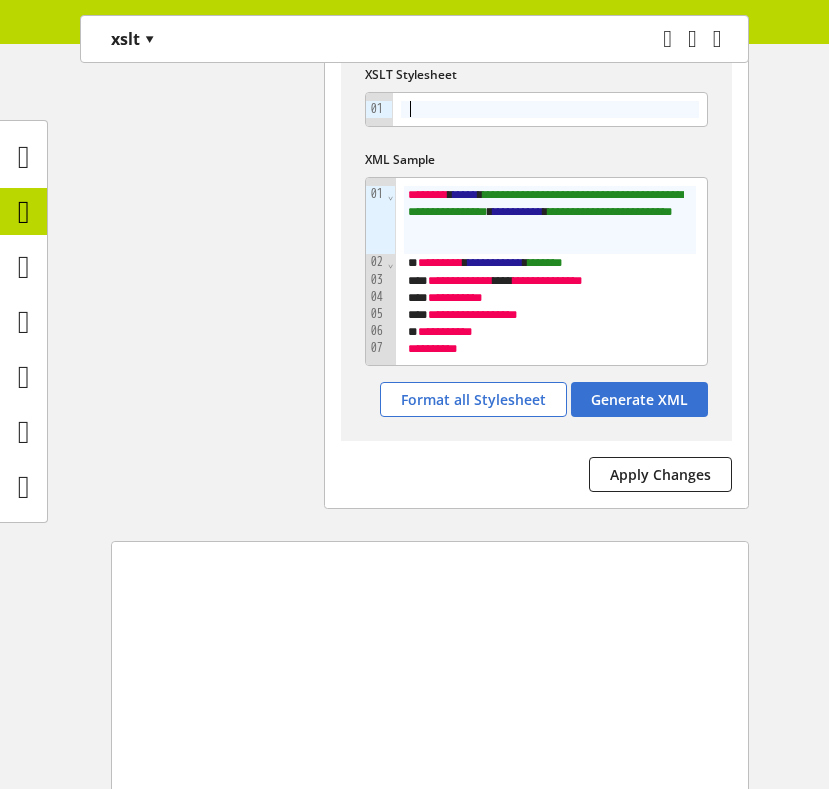 click at bounding box center [550, 109] 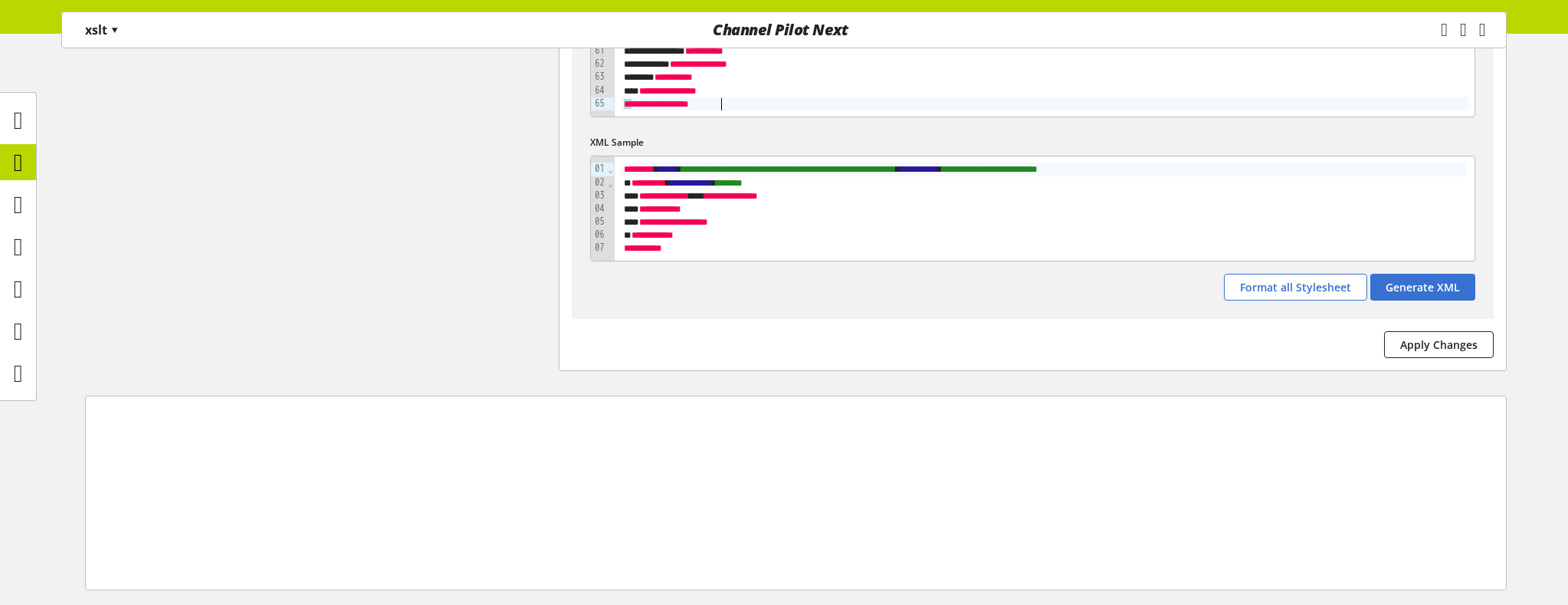 scroll, scrollTop: 1228, scrollLeft: 0, axis: vertical 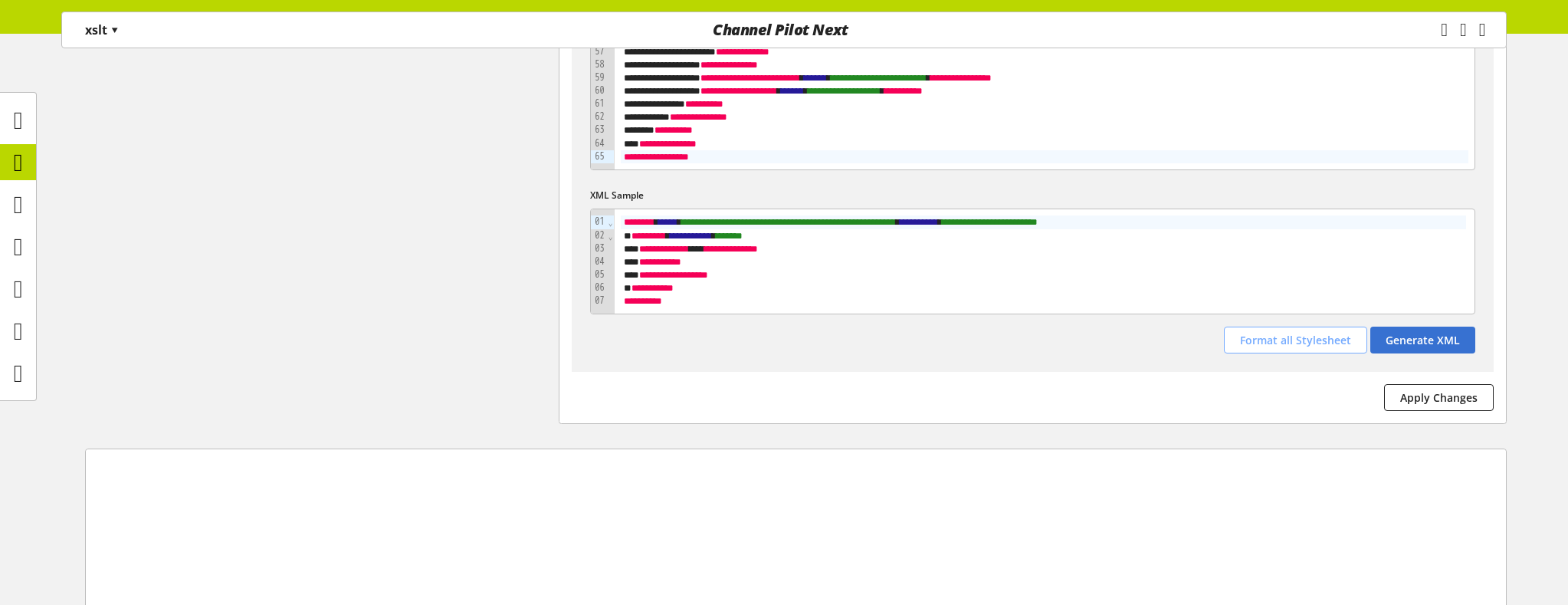 click on "Format all Stylesheet" at bounding box center [1295, 340] 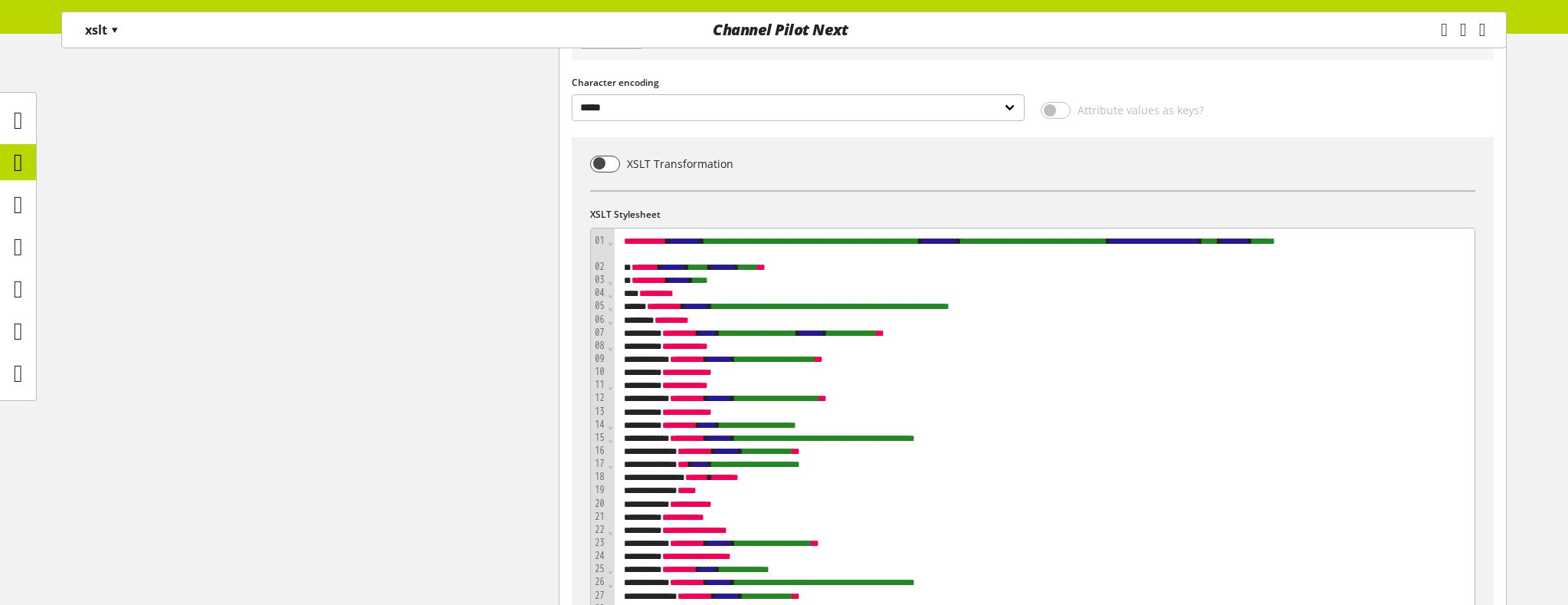 scroll, scrollTop: 216, scrollLeft: 0, axis: vertical 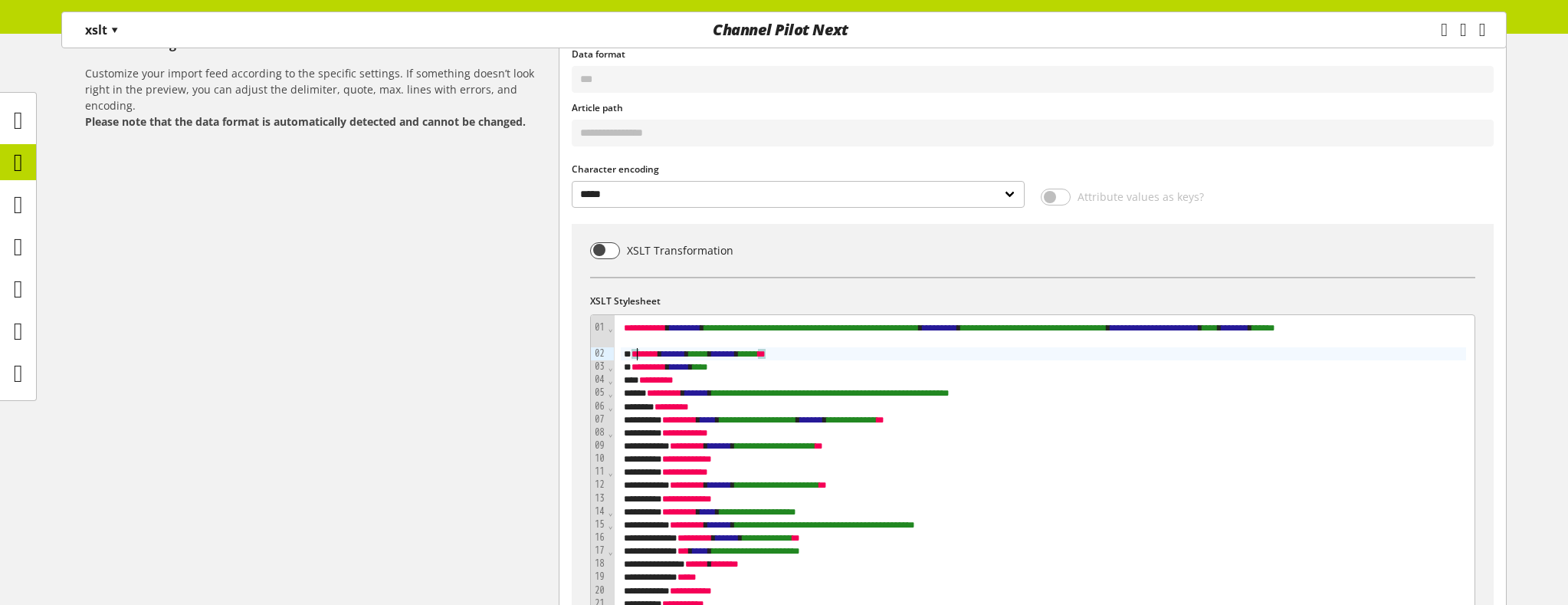 drag, startPoint x: 635, startPoint y: 354, endPoint x: 661, endPoint y: 412, distance: 63.561 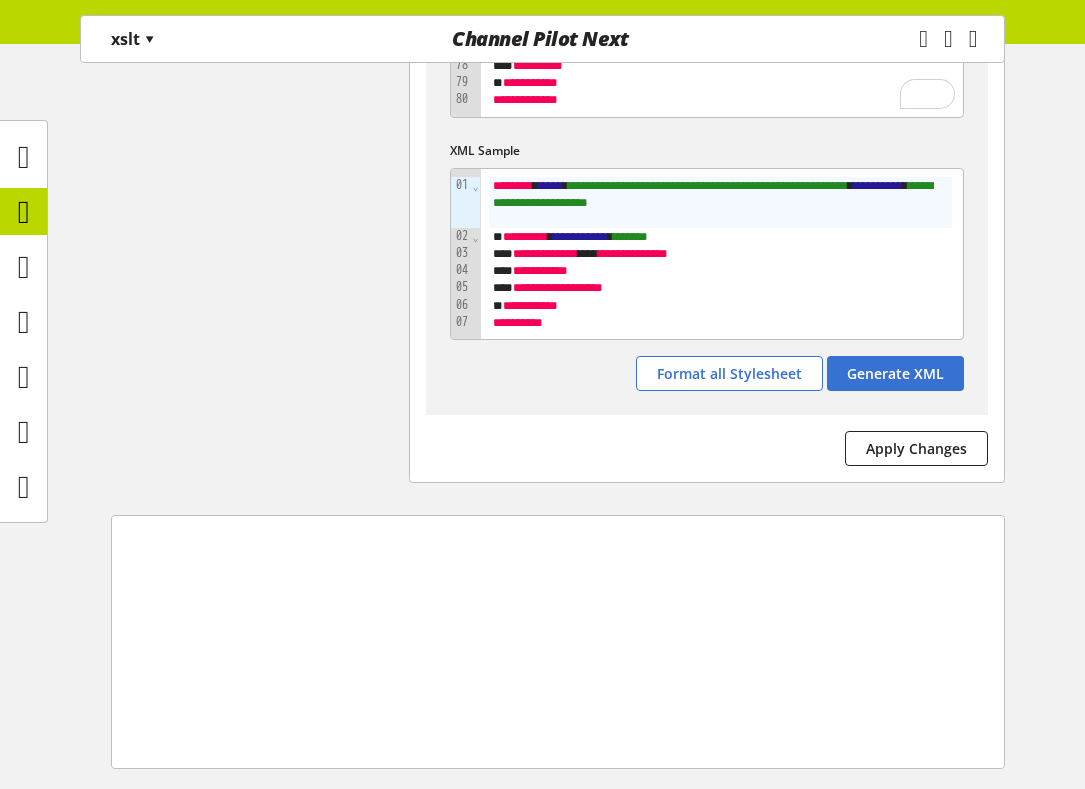 scroll, scrollTop: 2280, scrollLeft: 0, axis: vertical 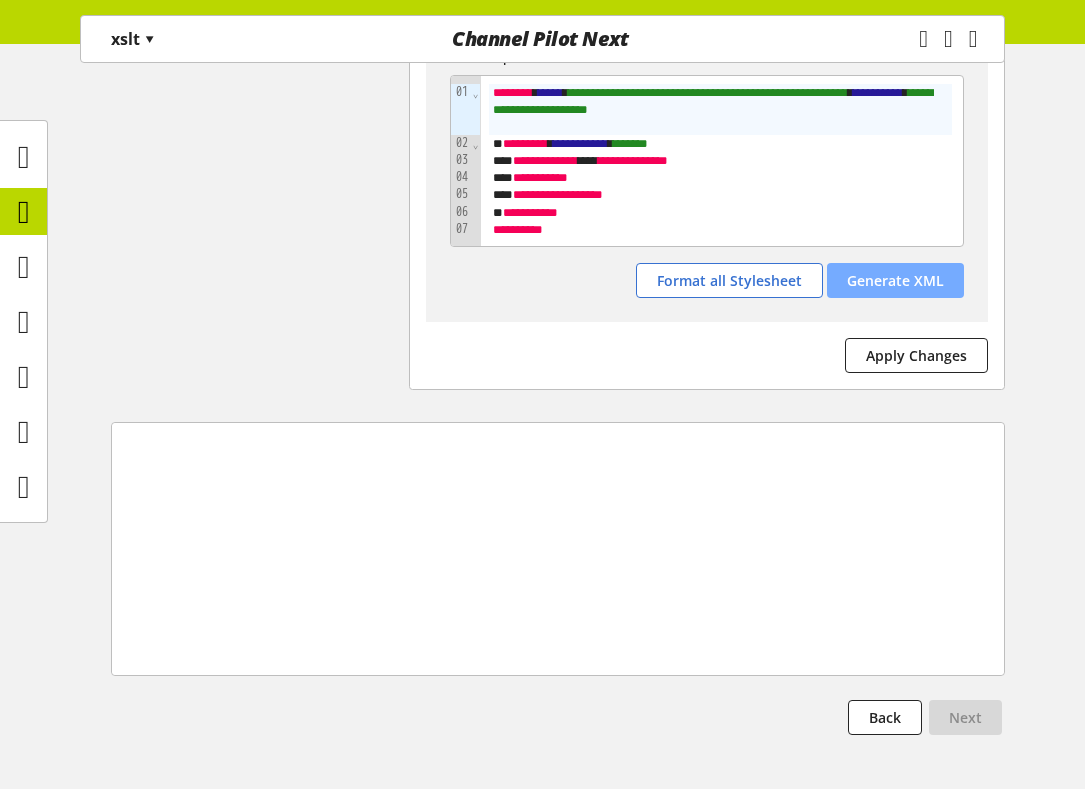 click on "Generate XML" at bounding box center [895, 280] 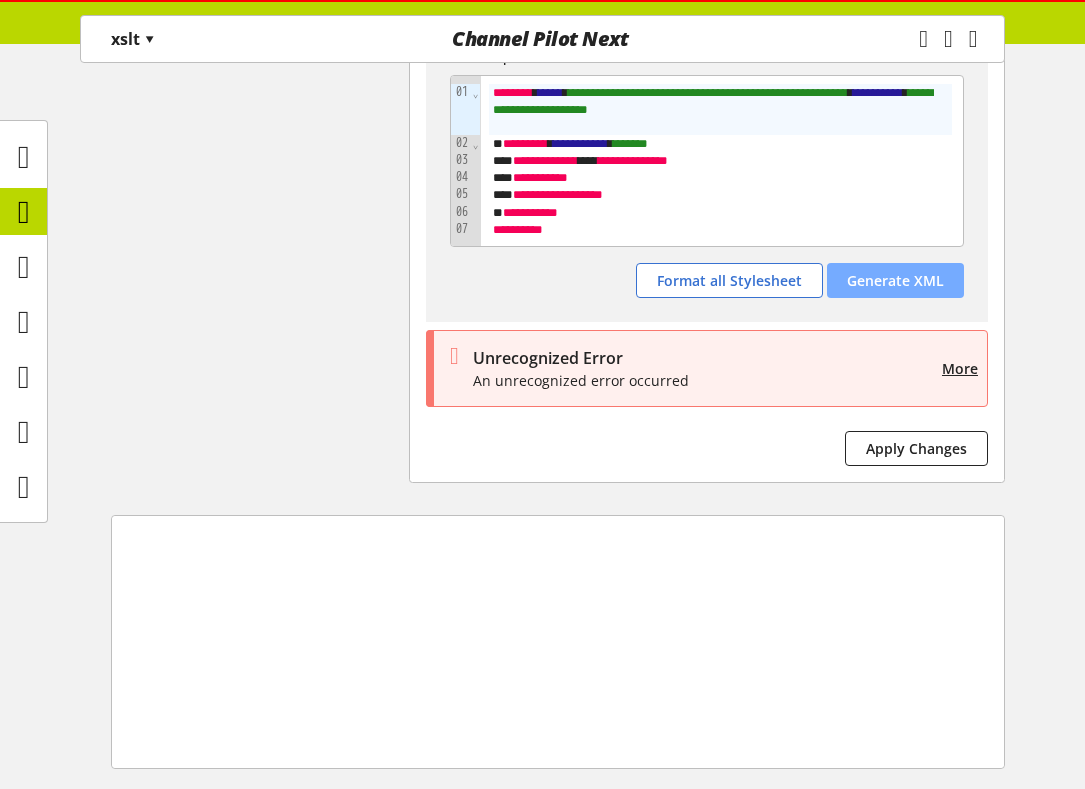 scroll, scrollTop: 2104, scrollLeft: 0, axis: vertical 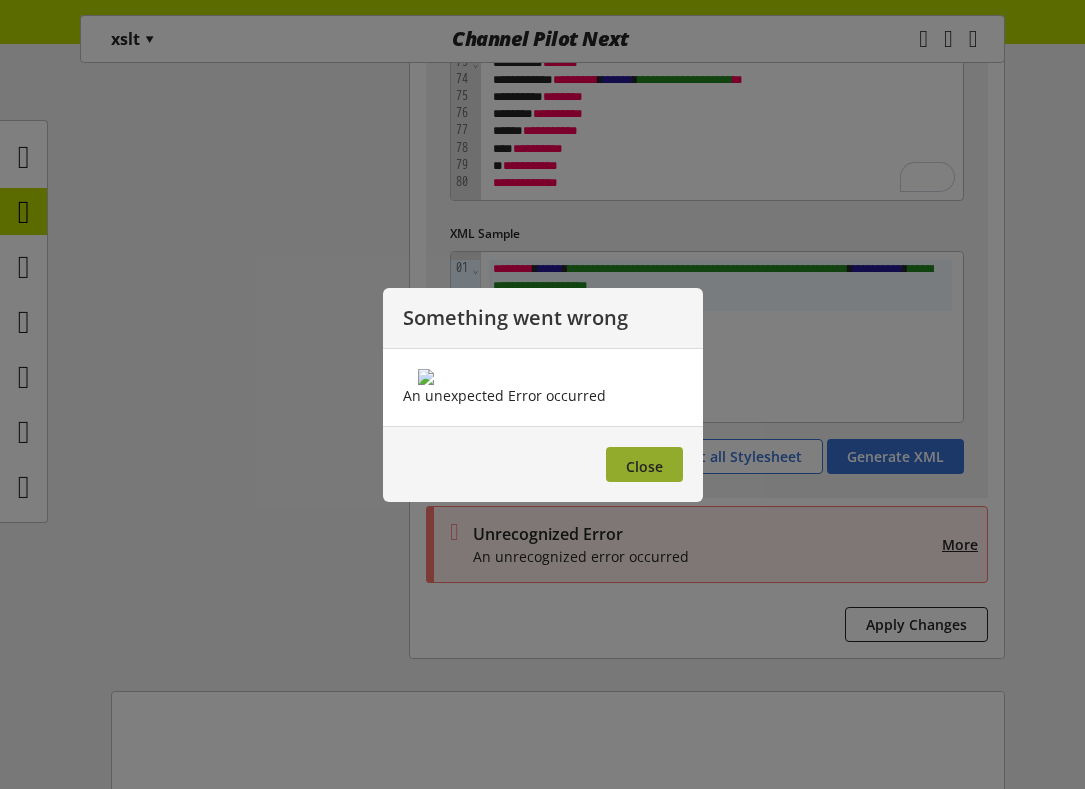 click on "Close" at bounding box center (644, 464) 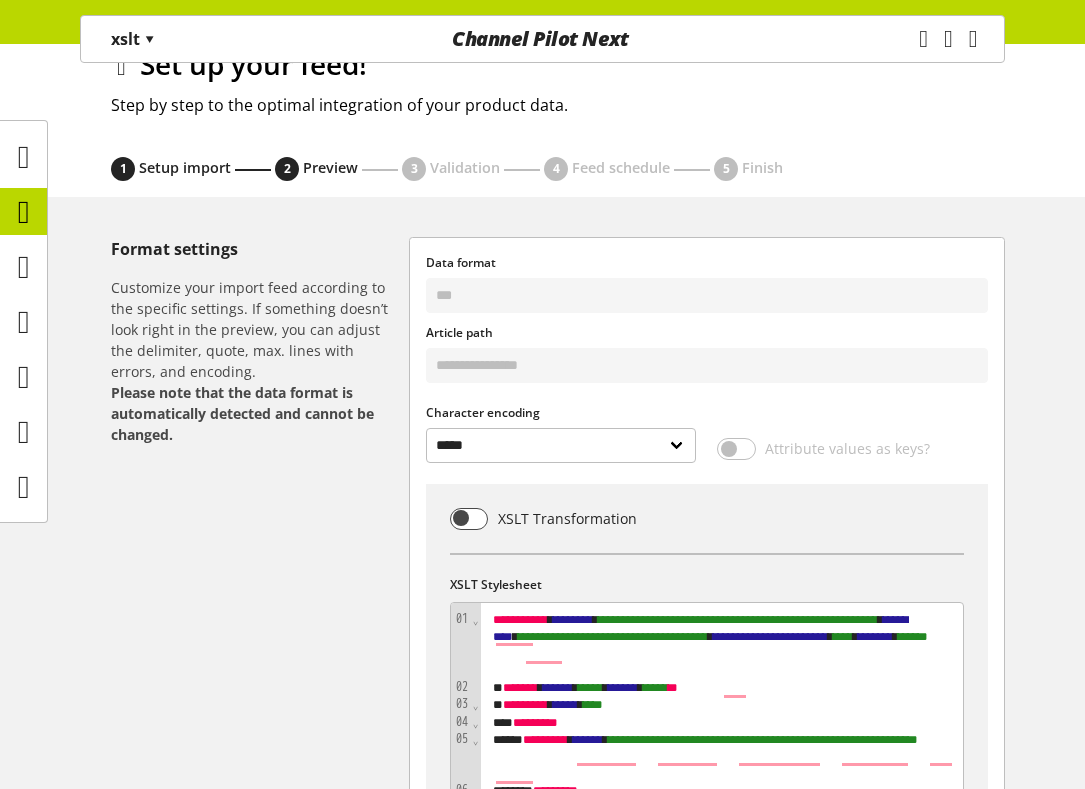 scroll, scrollTop: 120, scrollLeft: 0, axis: vertical 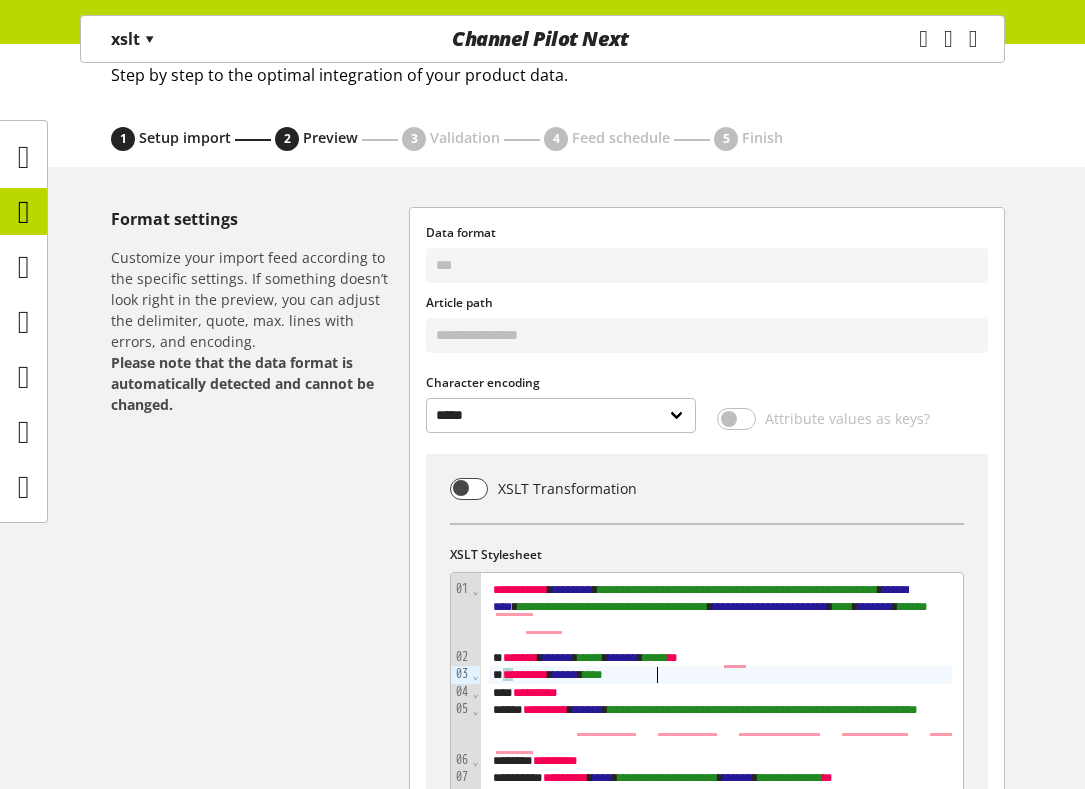 click on "* ********   ***** * *** *" at bounding box center (720, 674) 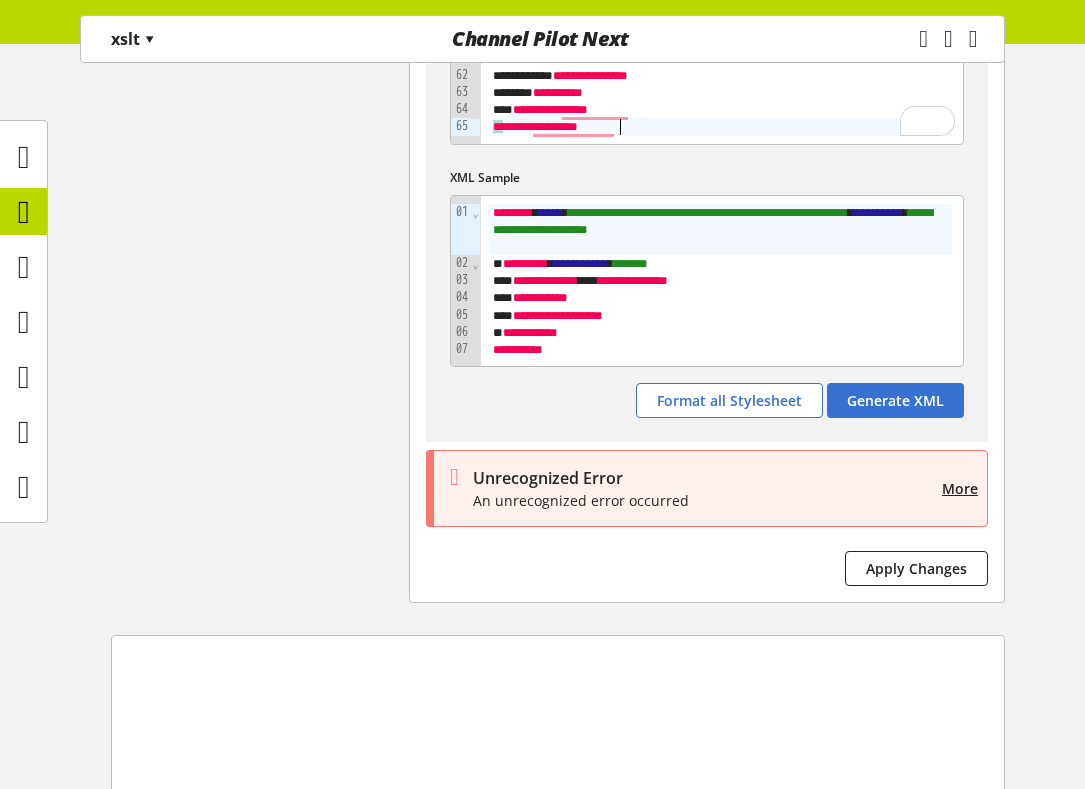 scroll, scrollTop: 2278, scrollLeft: 0, axis: vertical 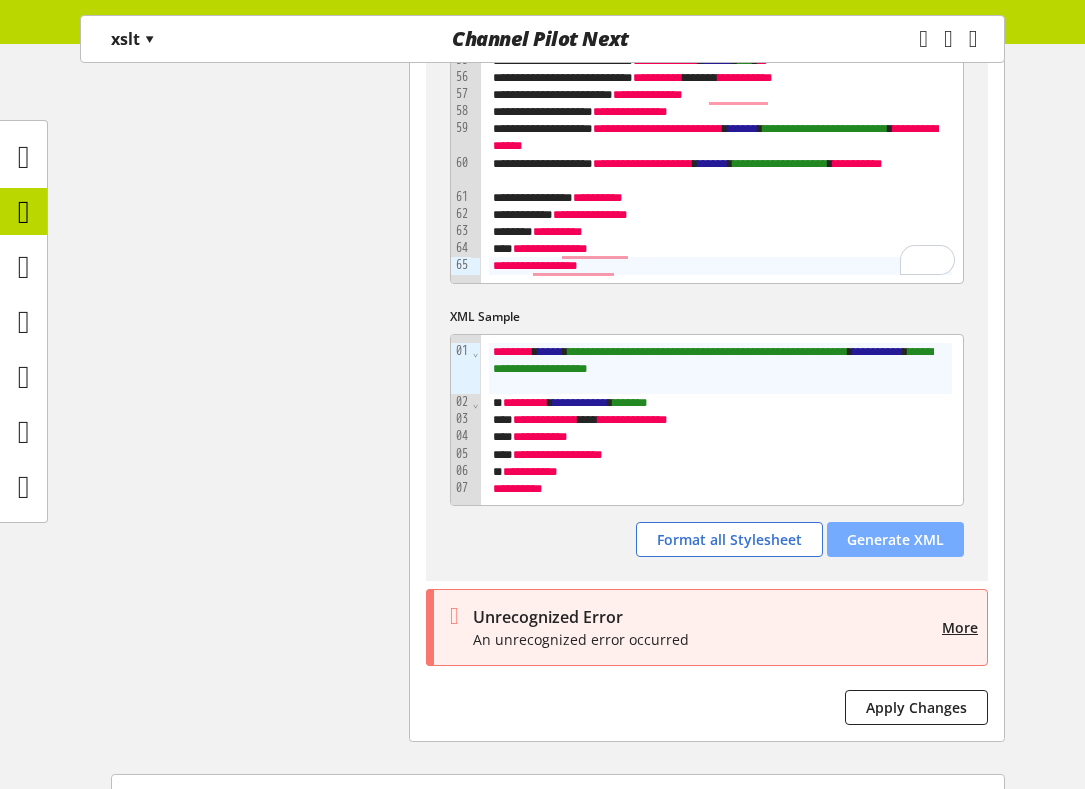 click on "**********" at bounding box center (706, -562) 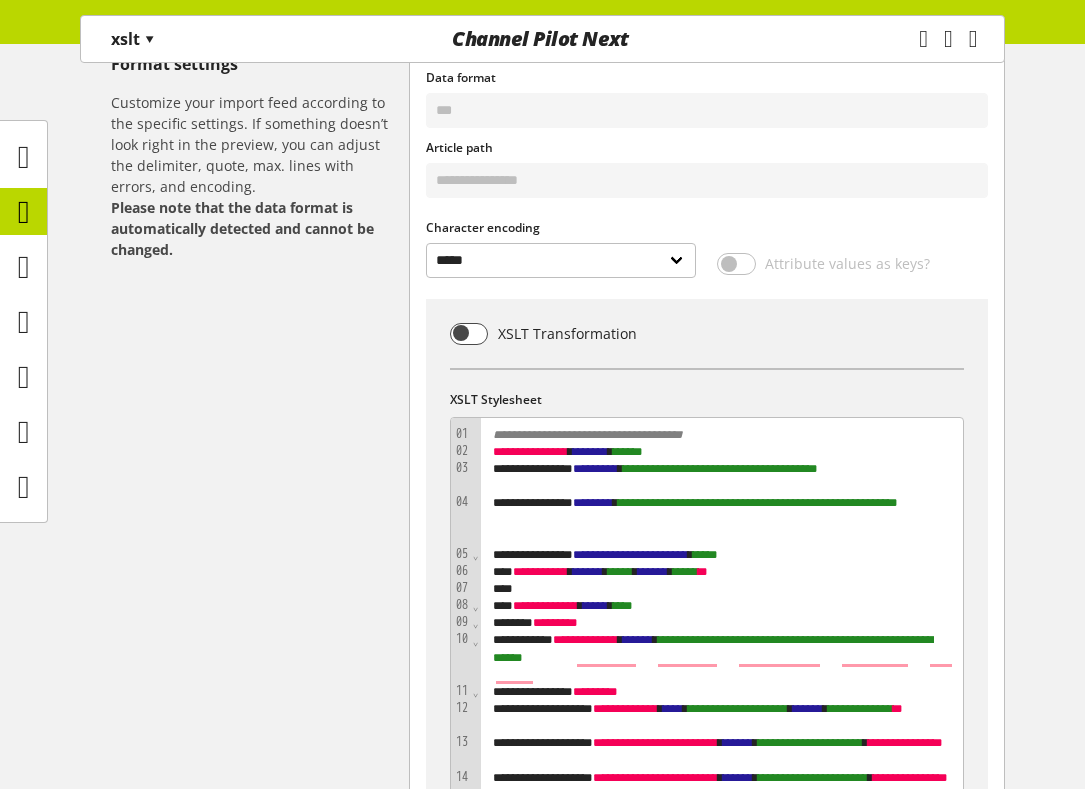 scroll, scrollTop: 0, scrollLeft: 0, axis: both 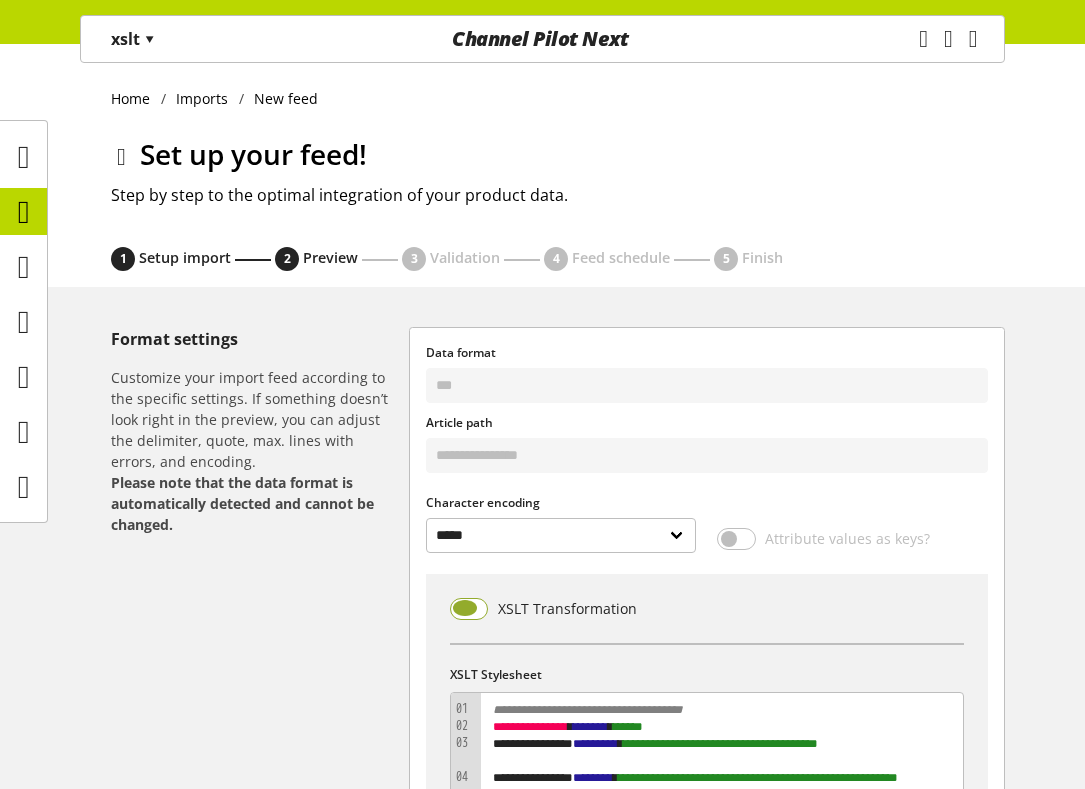 click at bounding box center [469, 609] 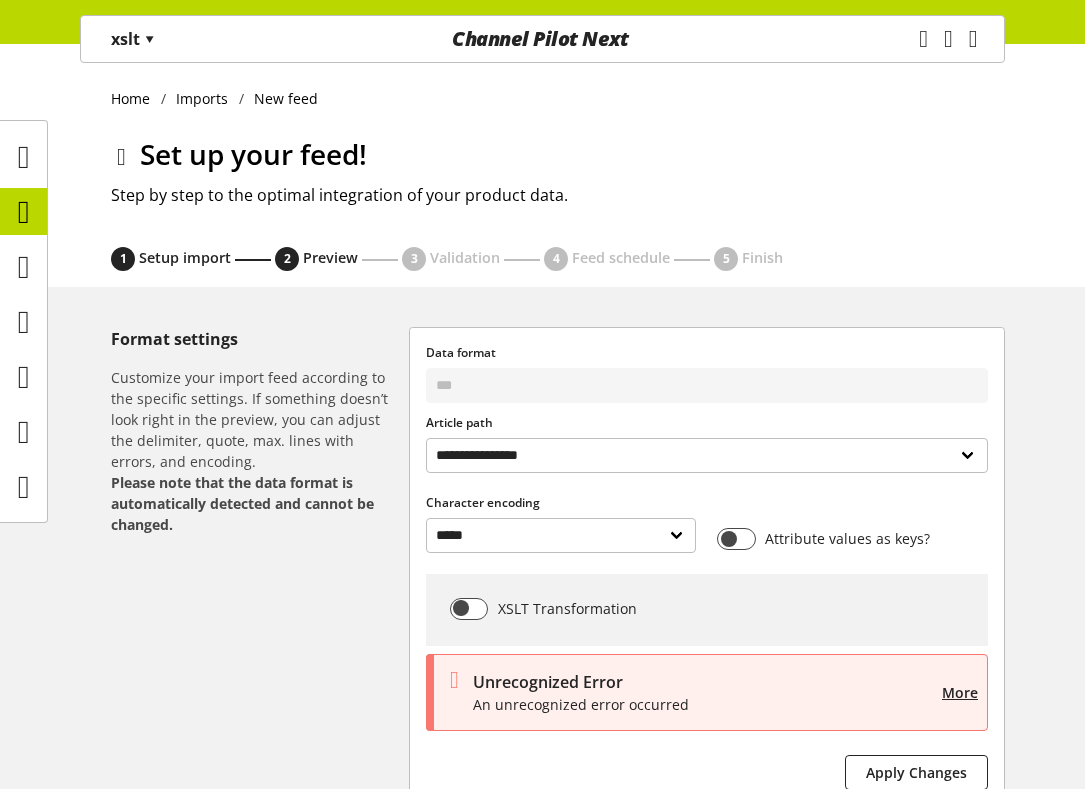 click on "**********" at bounding box center (706, 443) 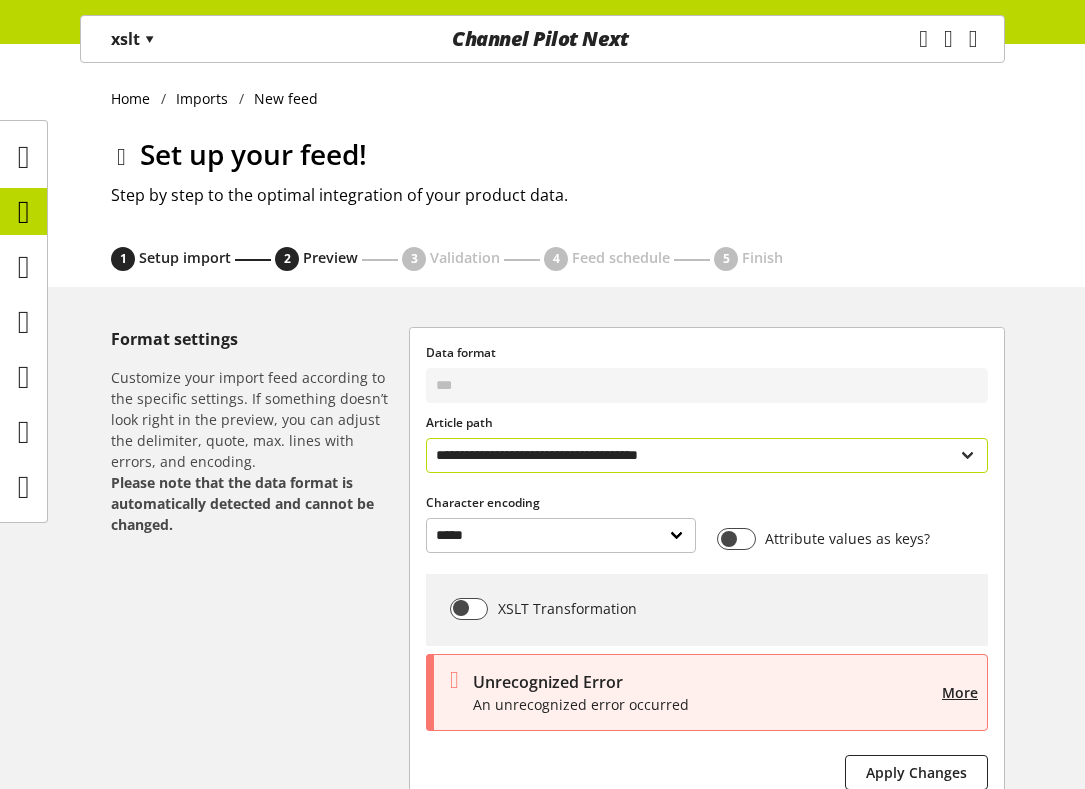 click on "**********" at bounding box center (707, 455) 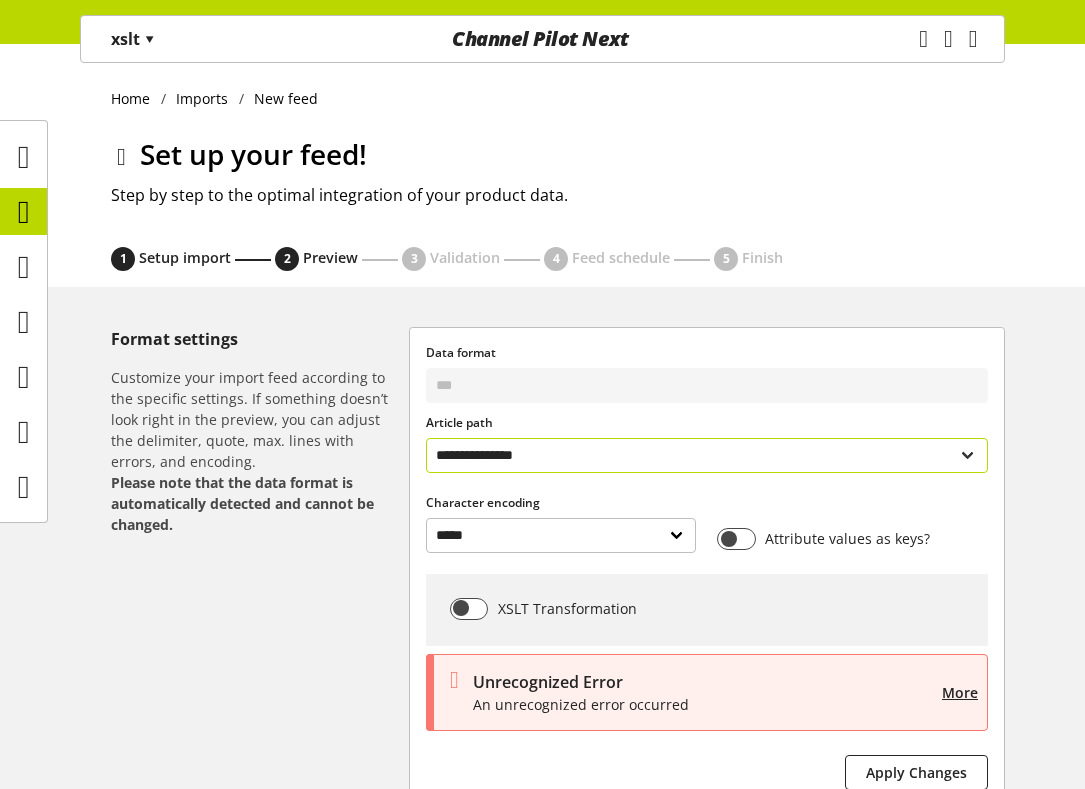 click on "**********" at bounding box center [707, 455] 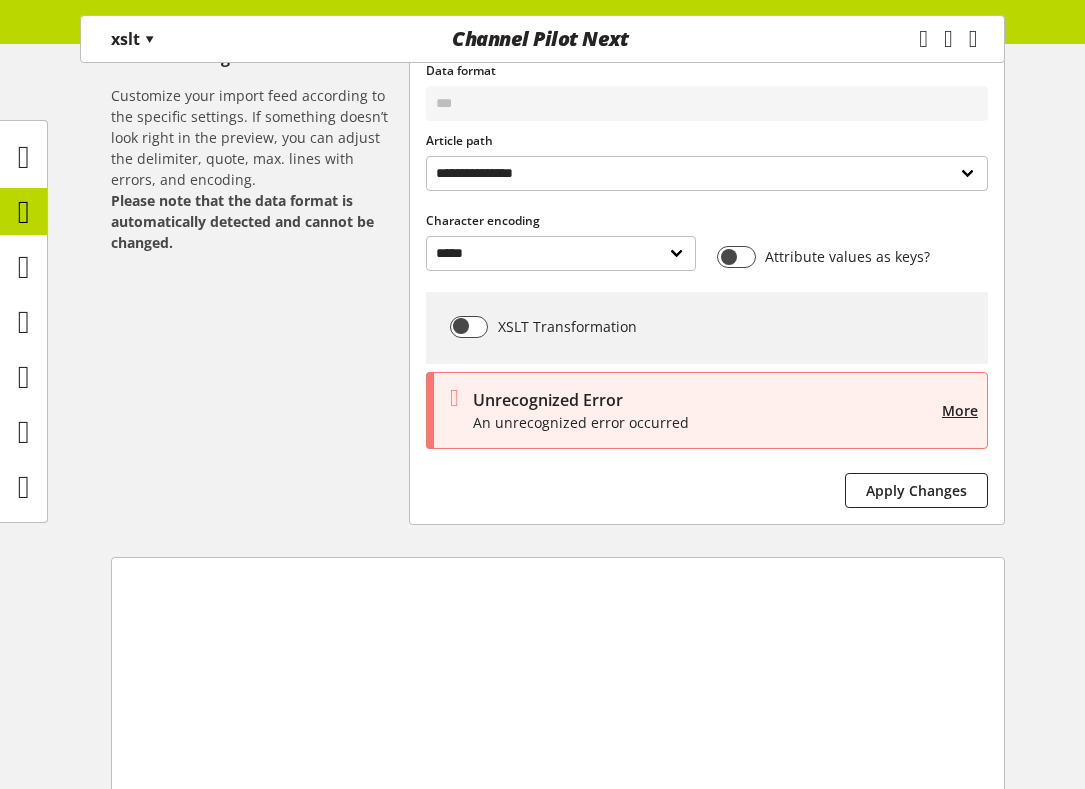 scroll, scrollTop: 493, scrollLeft: 0, axis: vertical 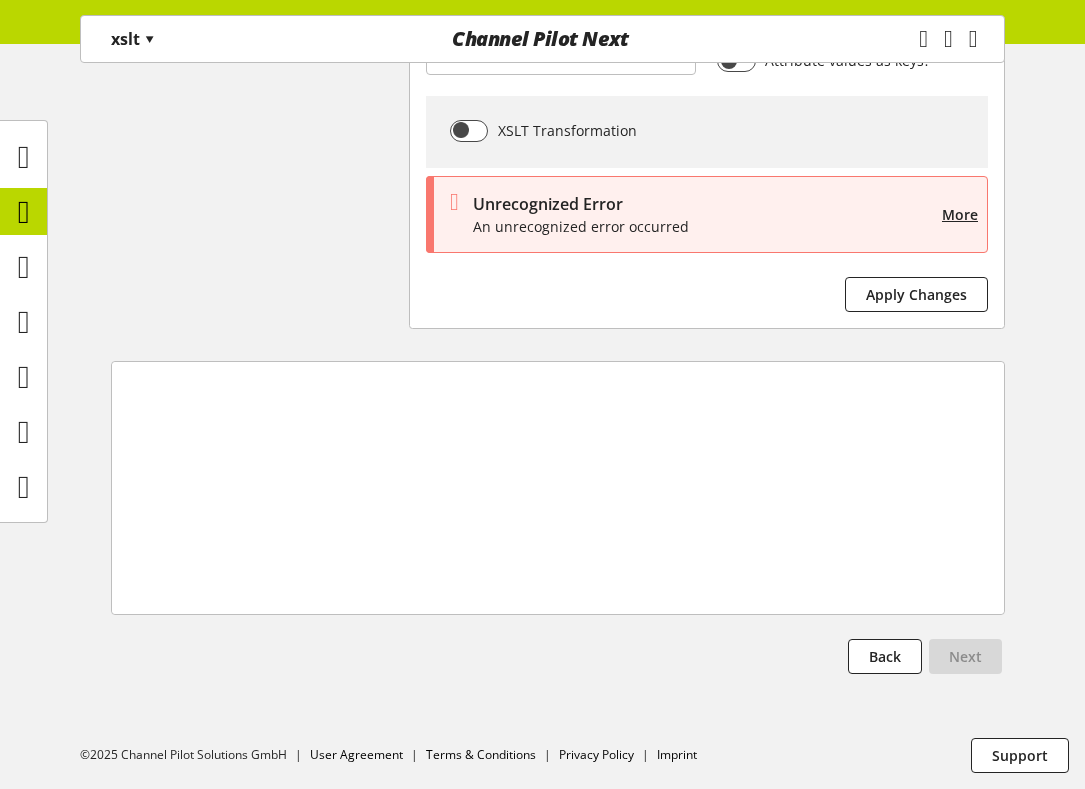 click on "XSLT Transformation" at bounding box center [707, 132] 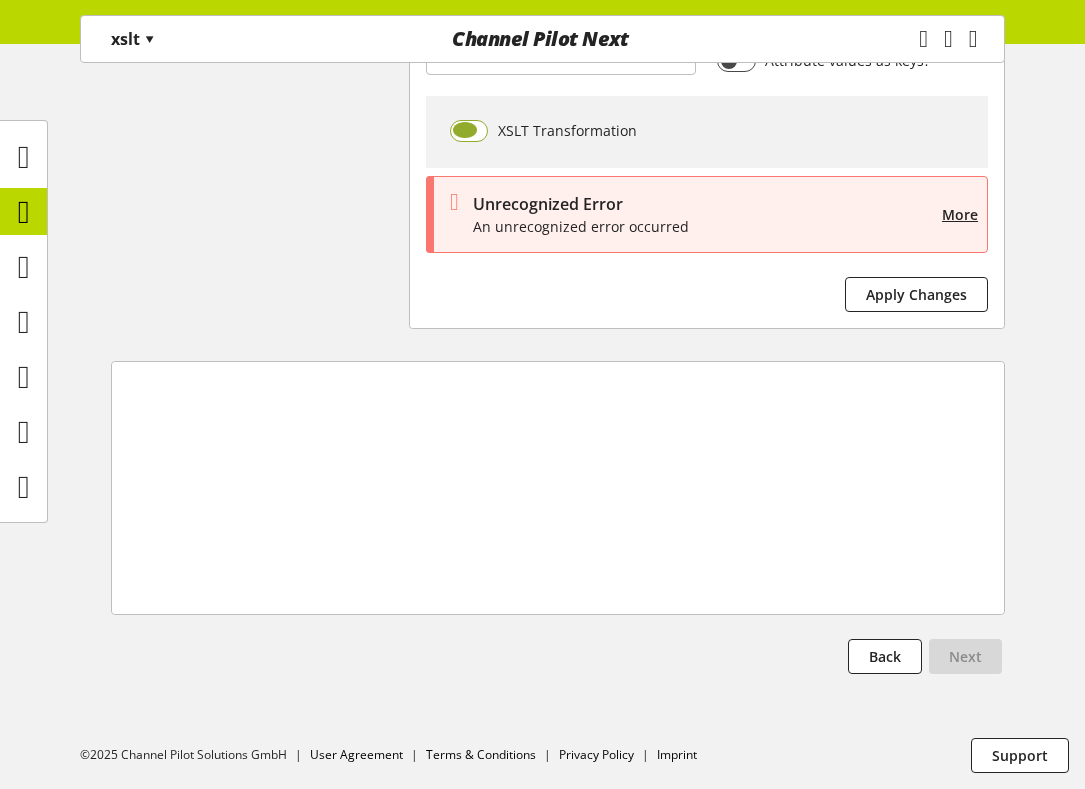 click at bounding box center (469, 131) 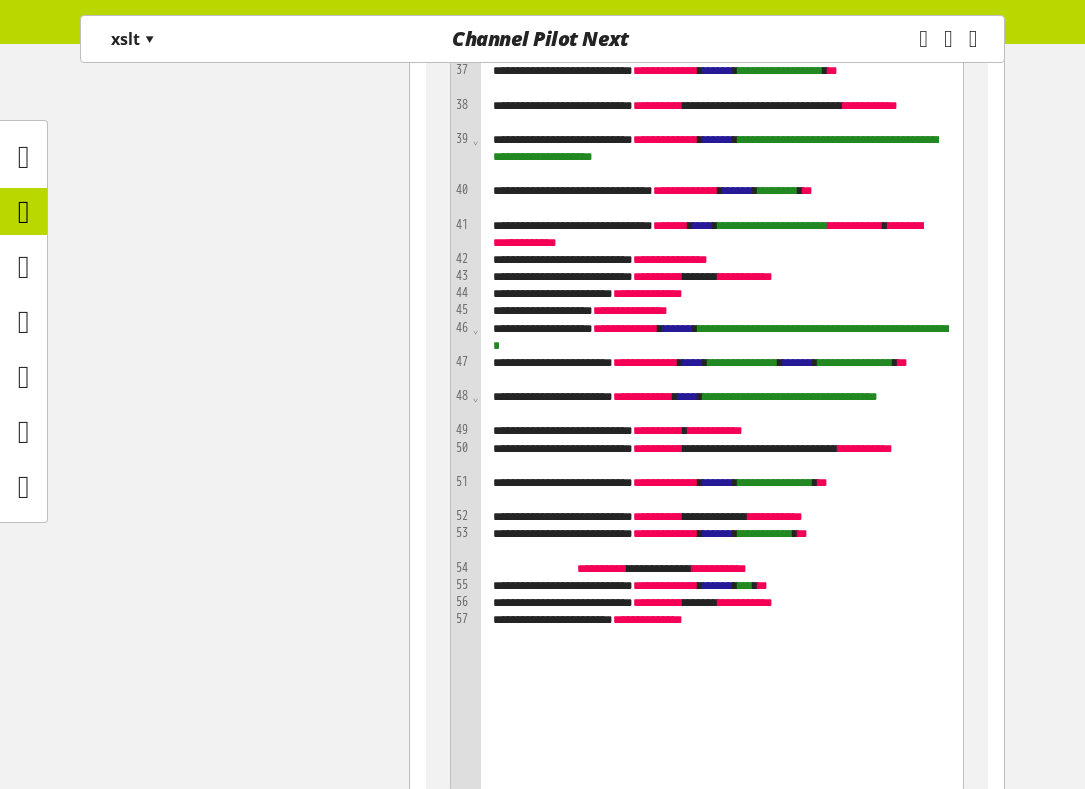 scroll, scrollTop: 2053, scrollLeft: 0, axis: vertical 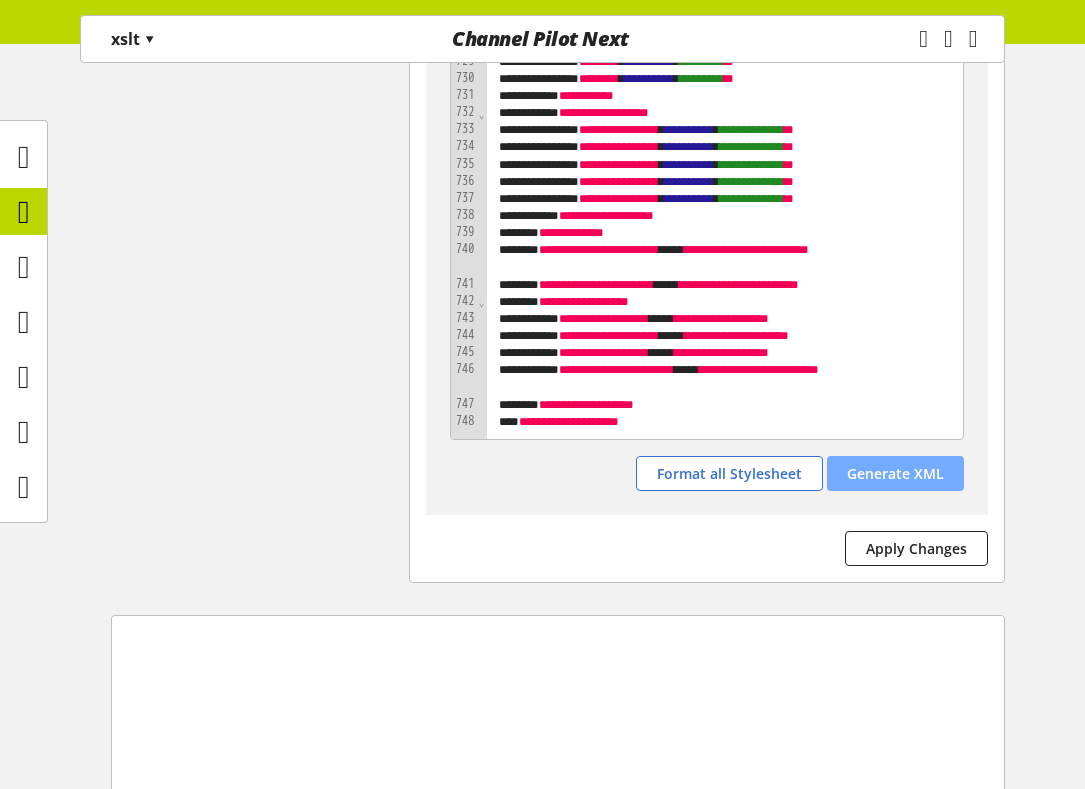 click on "Generate XML" at bounding box center (895, 473) 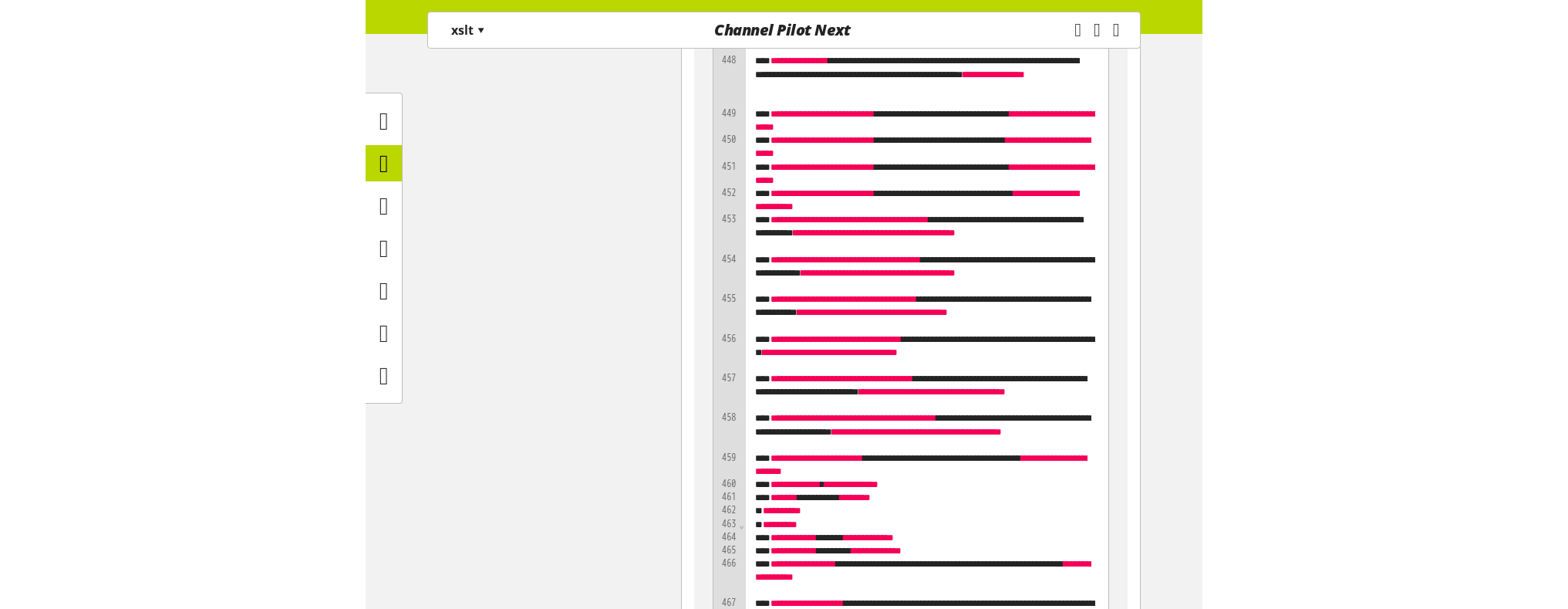 scroll, scrollTop: 17177, scrollLeft: 0, axis: vertical 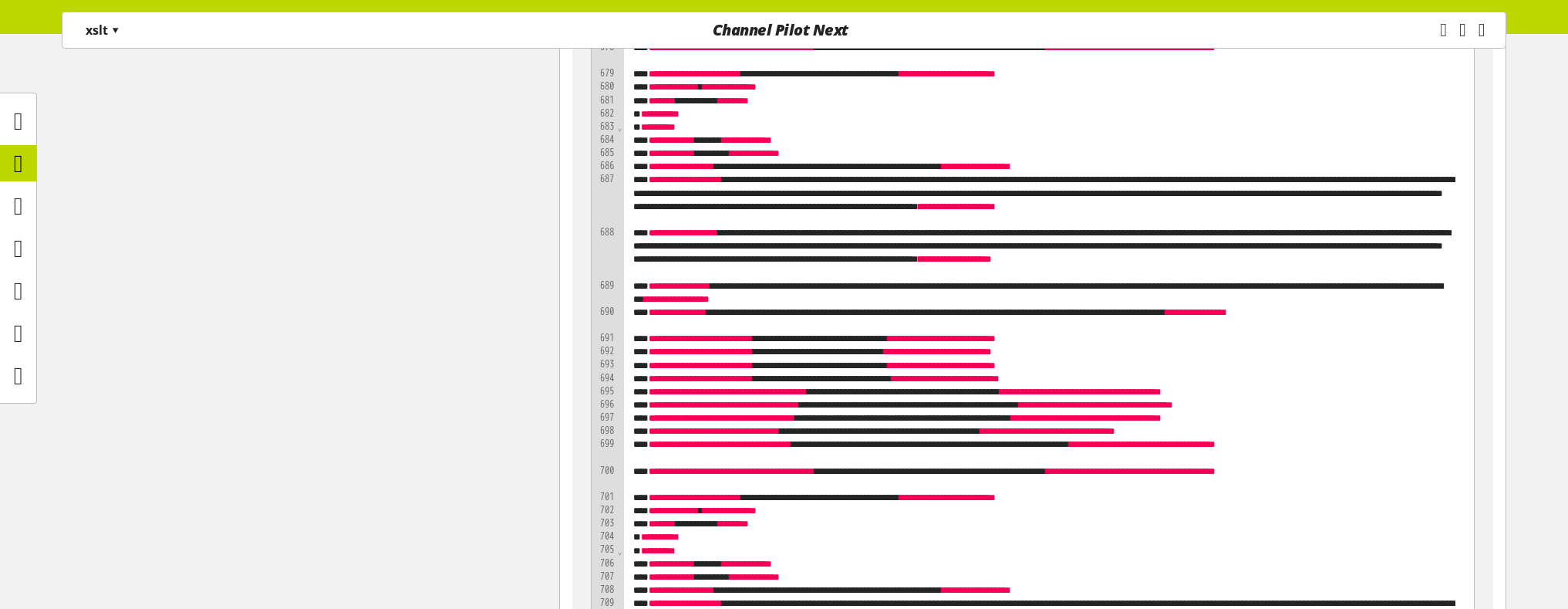 click on "**********" at bounding box center (1047, 293) 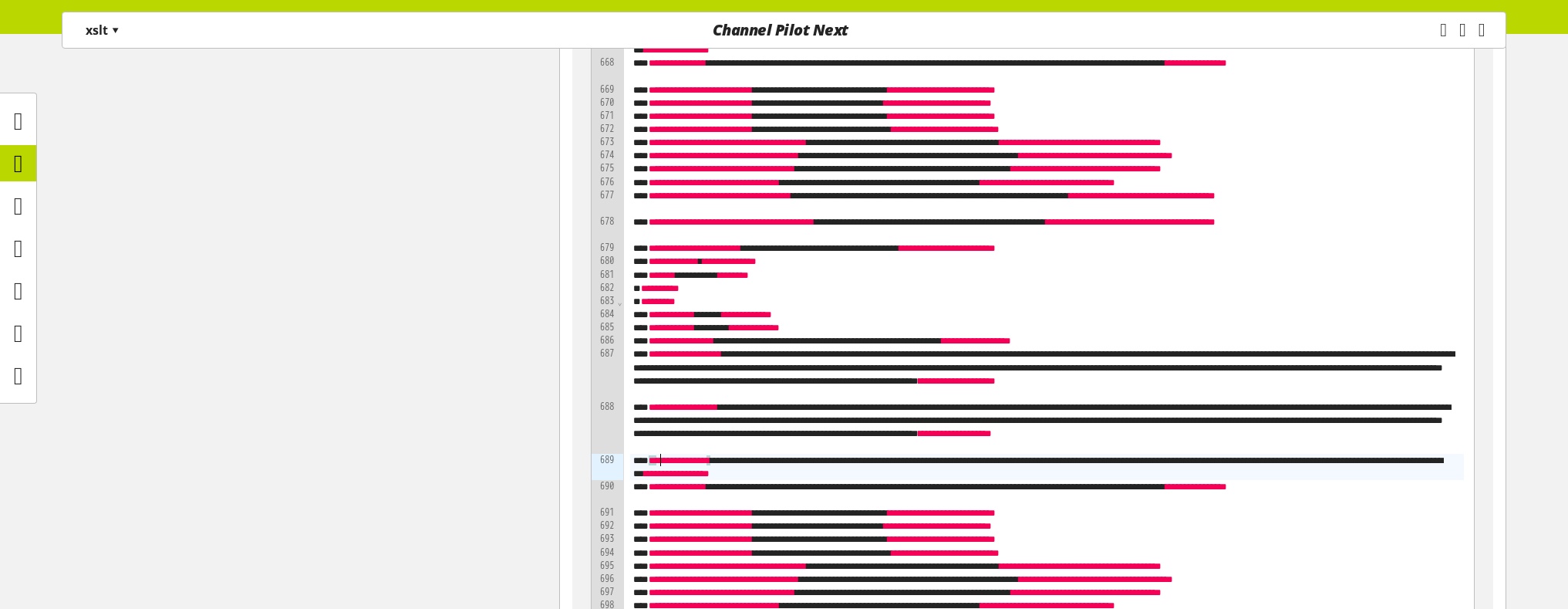 scroll, scrollTop: 16992, scrollLeft: 0, axis: vertical 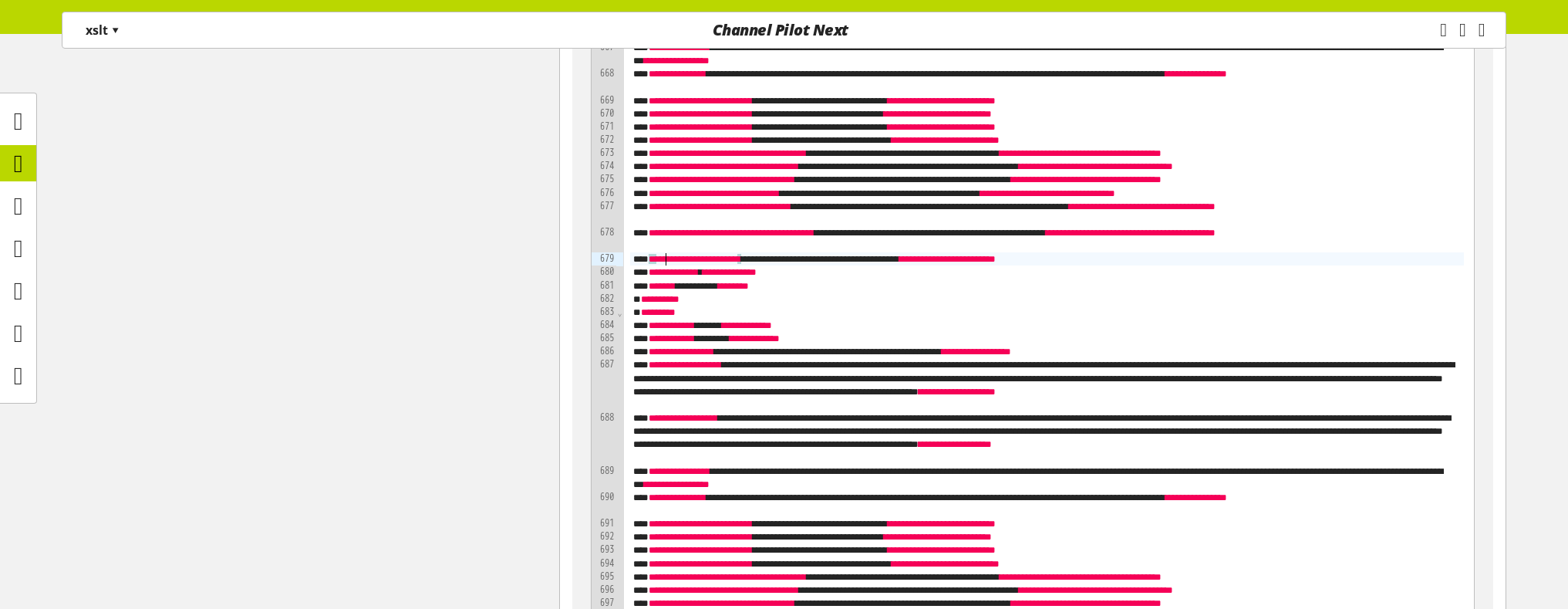 click on "**********" at bounding box center (696, 259) 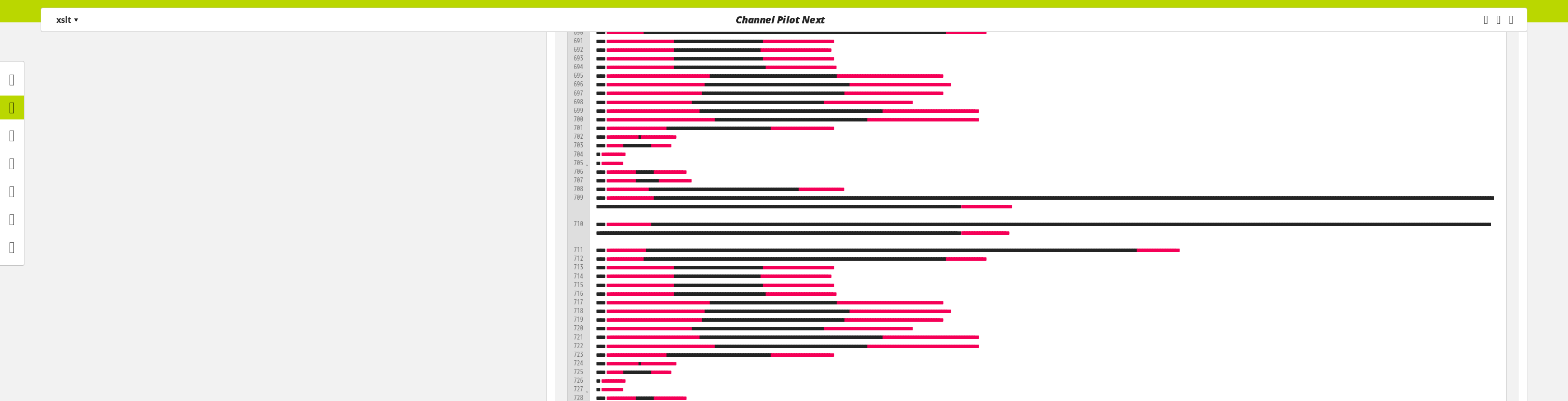 scroll, scrollTop: 11571, scrollLeft: 0, axis: vertical 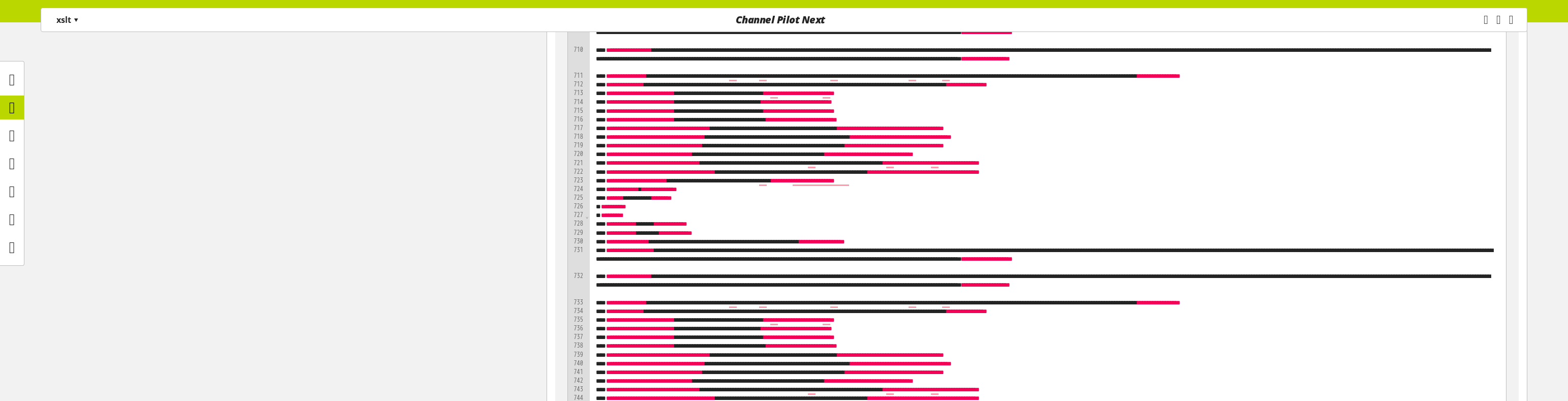 click on "**********" at bounding box center [1046, 224] 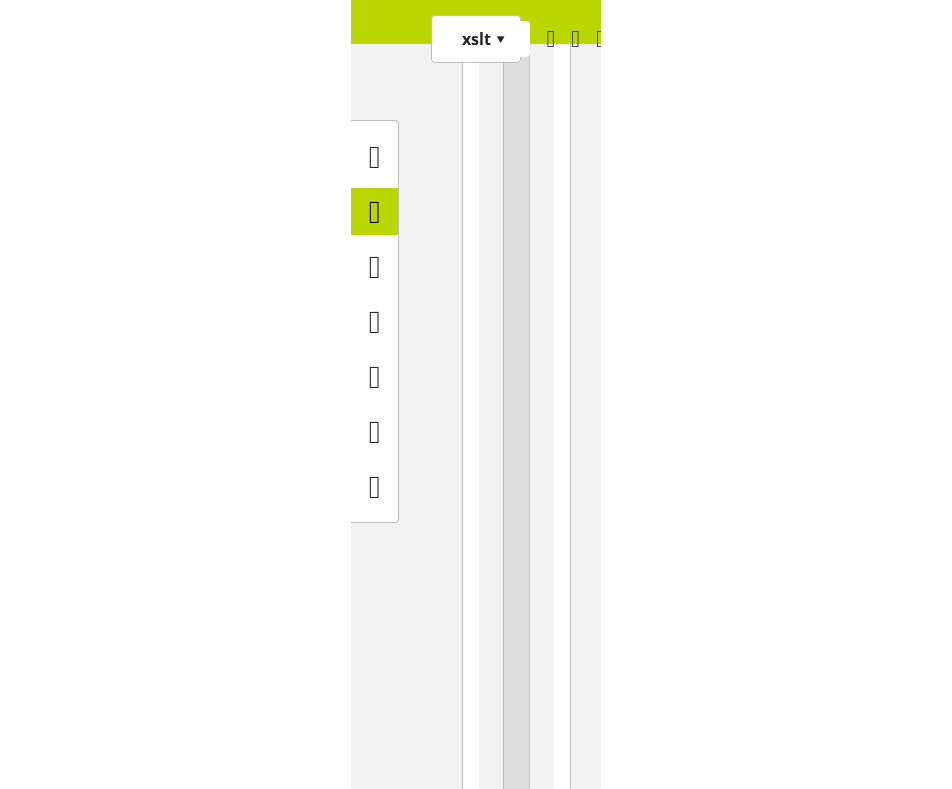 scroll, scrollTop: 21977, scrollLeft: 0, axis: vertical 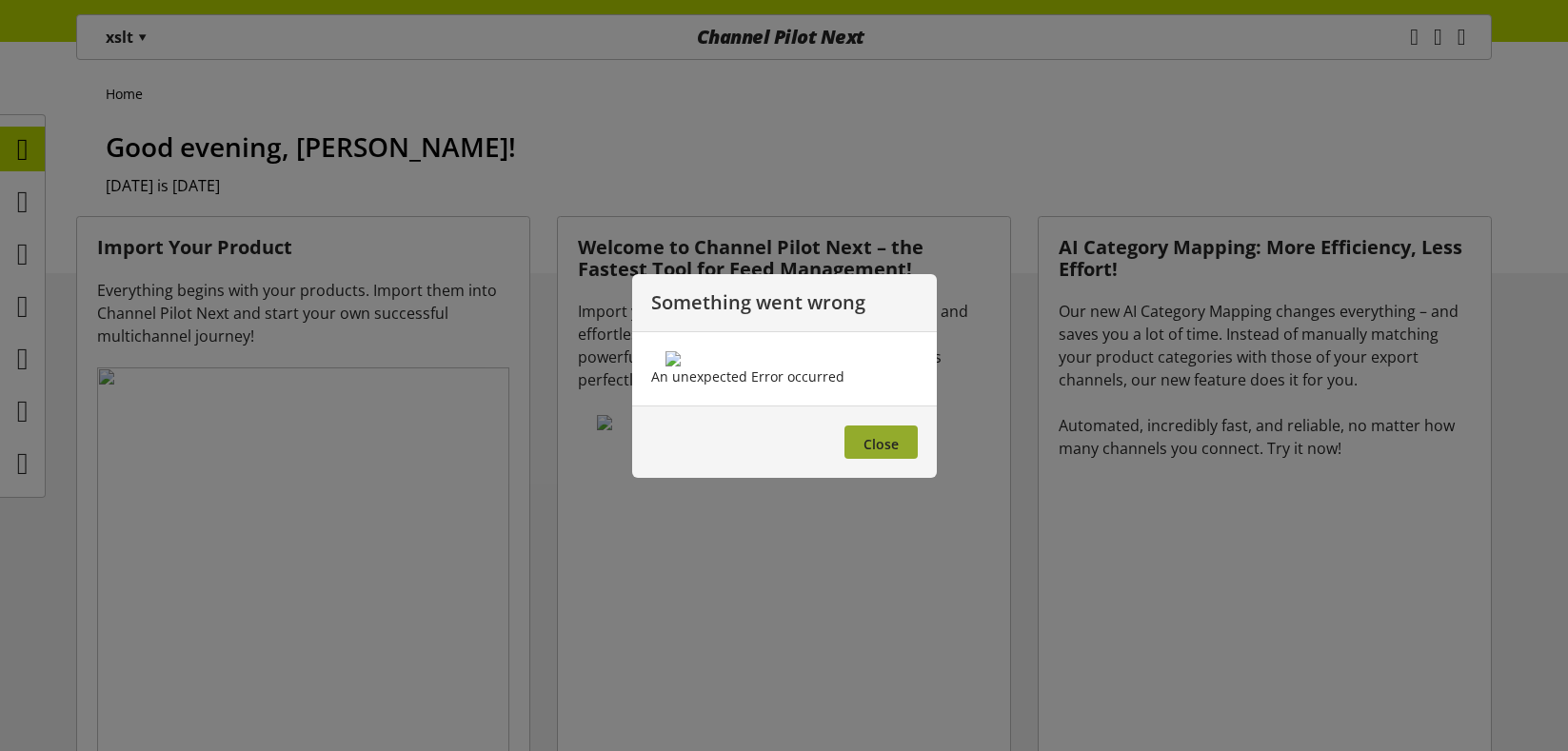 click on "Close" at bounding box center (881, 444) 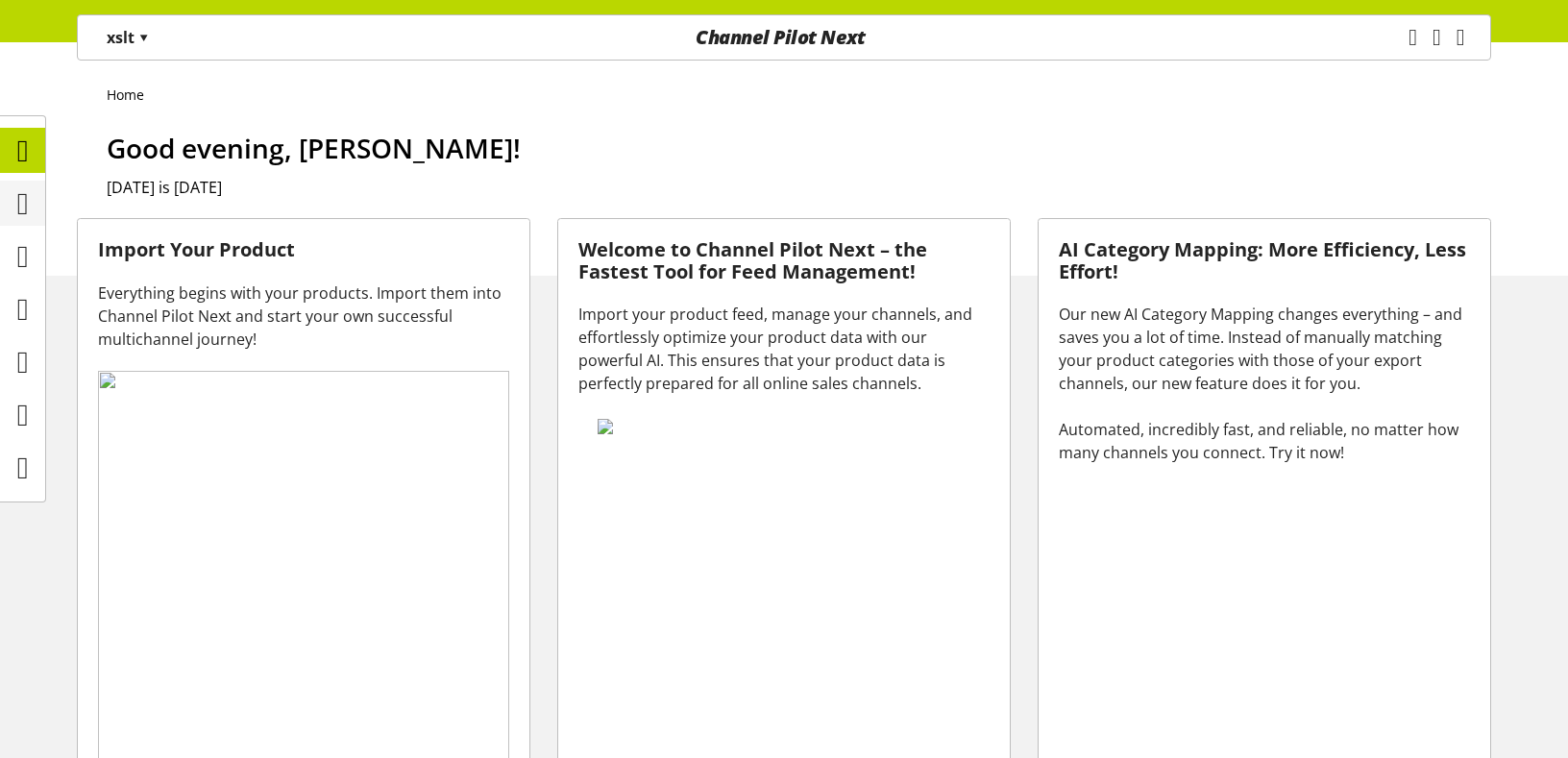 click at bounding box center [23, 204] 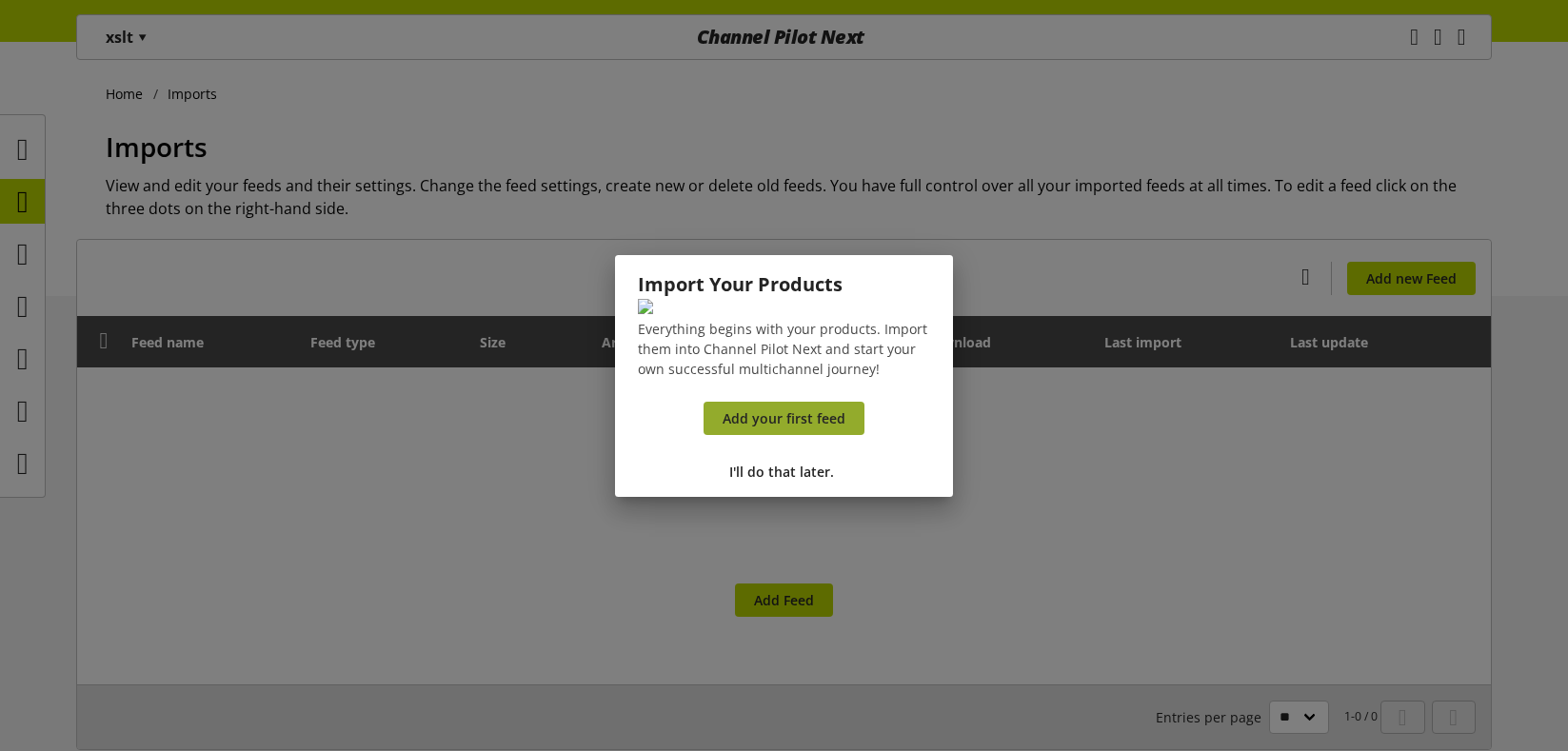 click on "Add your first feed" at bounding box center [784, 418] 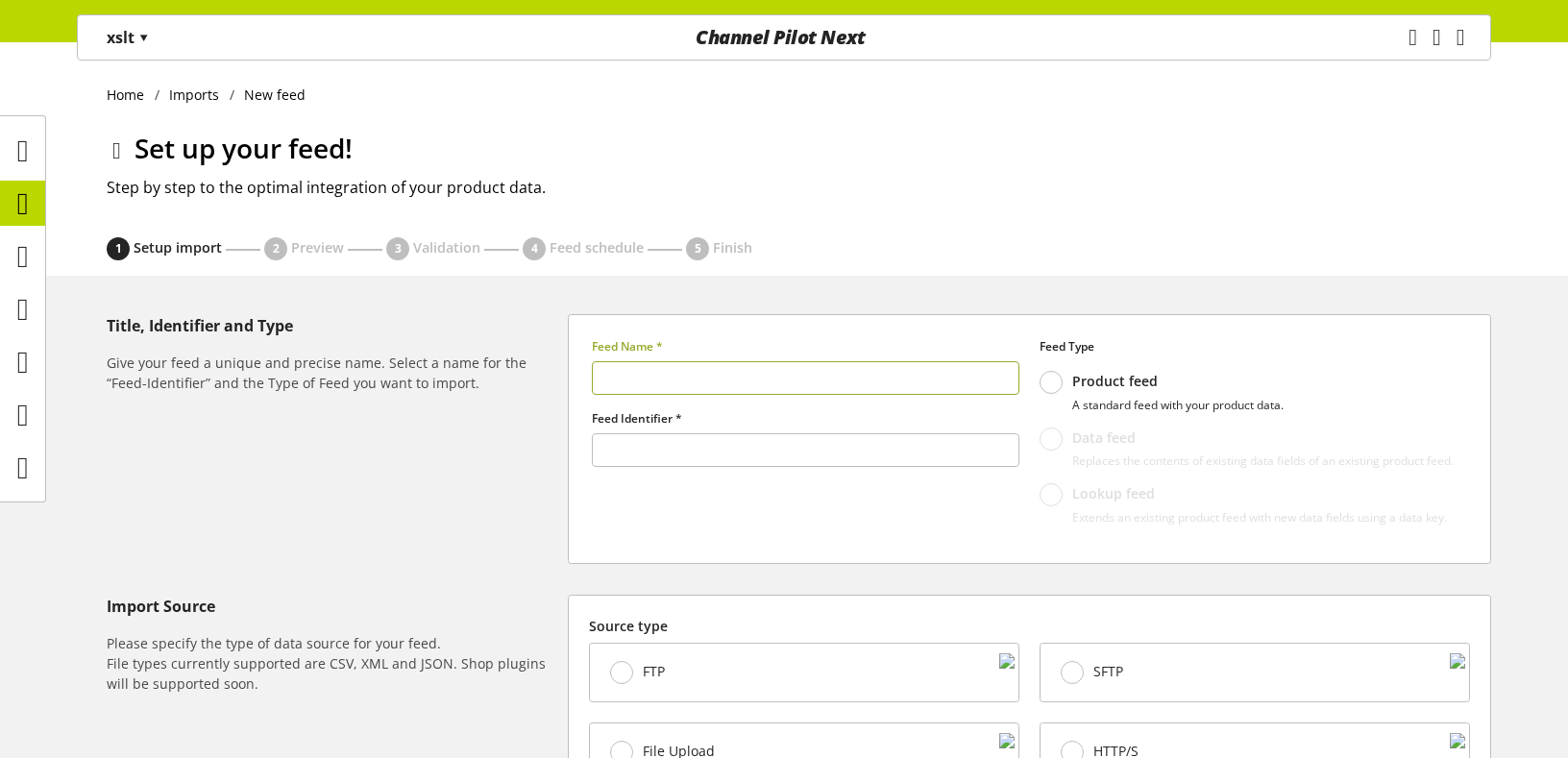 type on "******" 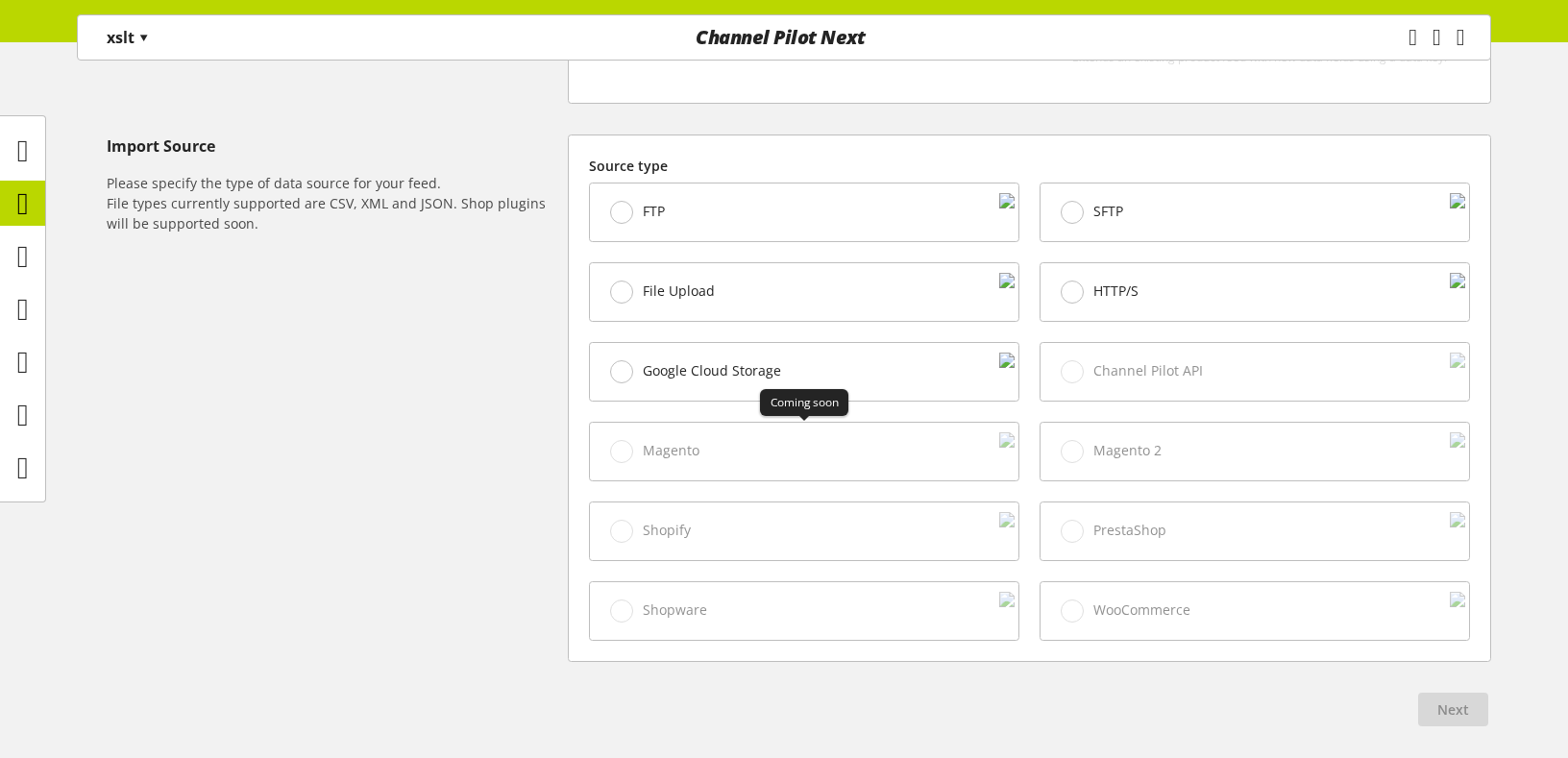 scroll, scrollTop: 461, scrollLeft: 0, axis: vertical 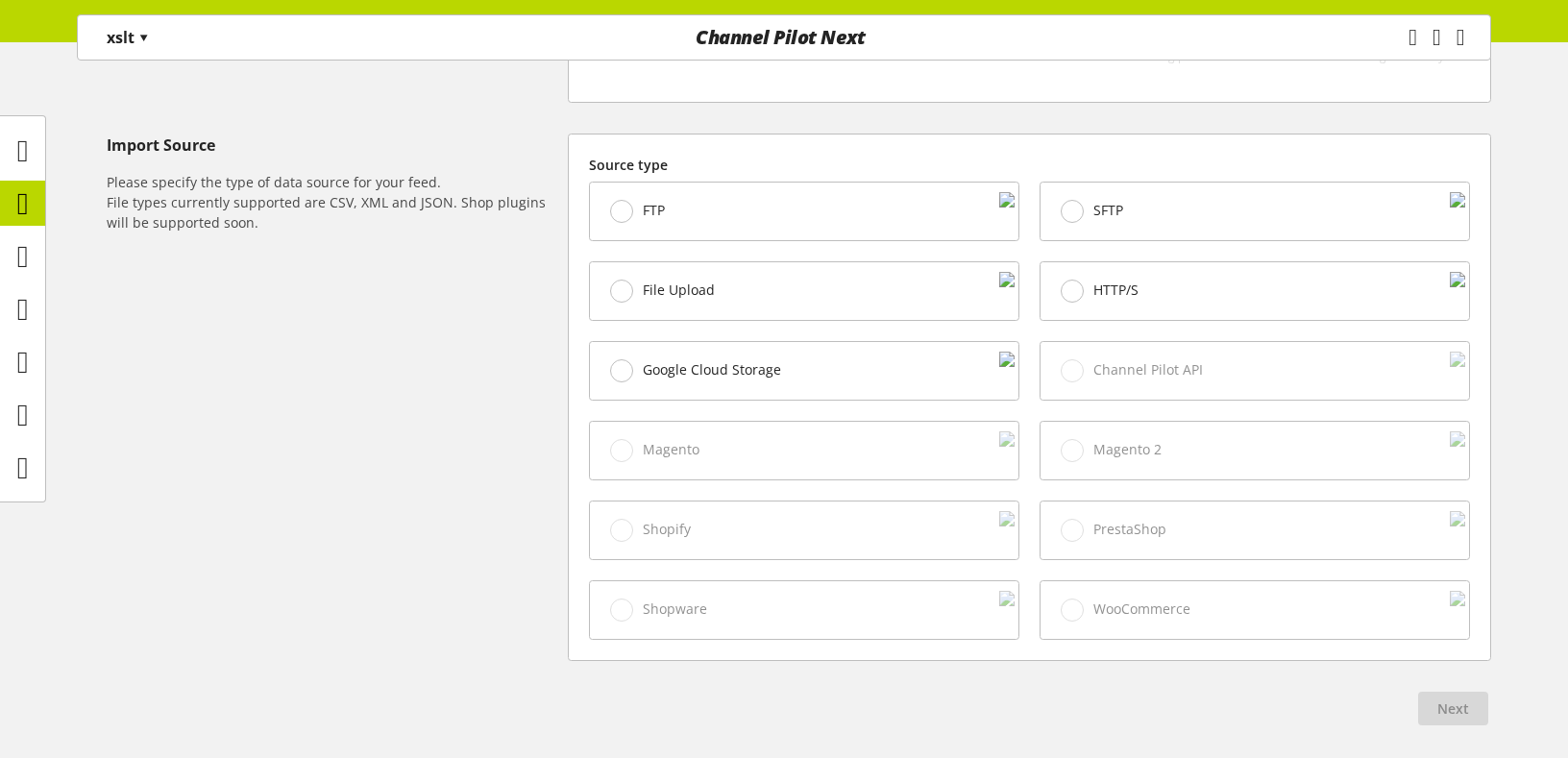 type on "**" 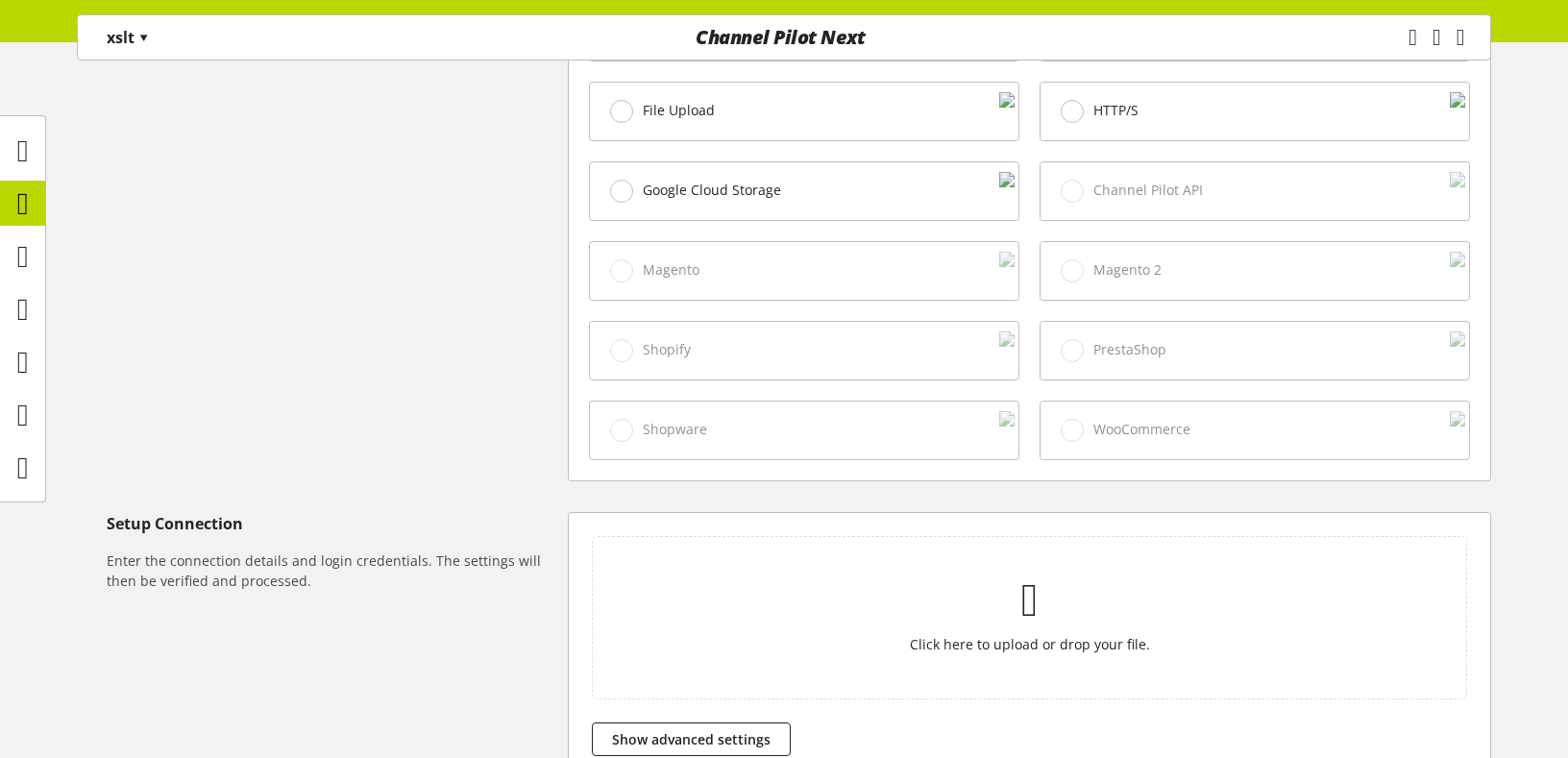 scroll, scrollTop: 840, scrollLeft: 0, axis: vertical 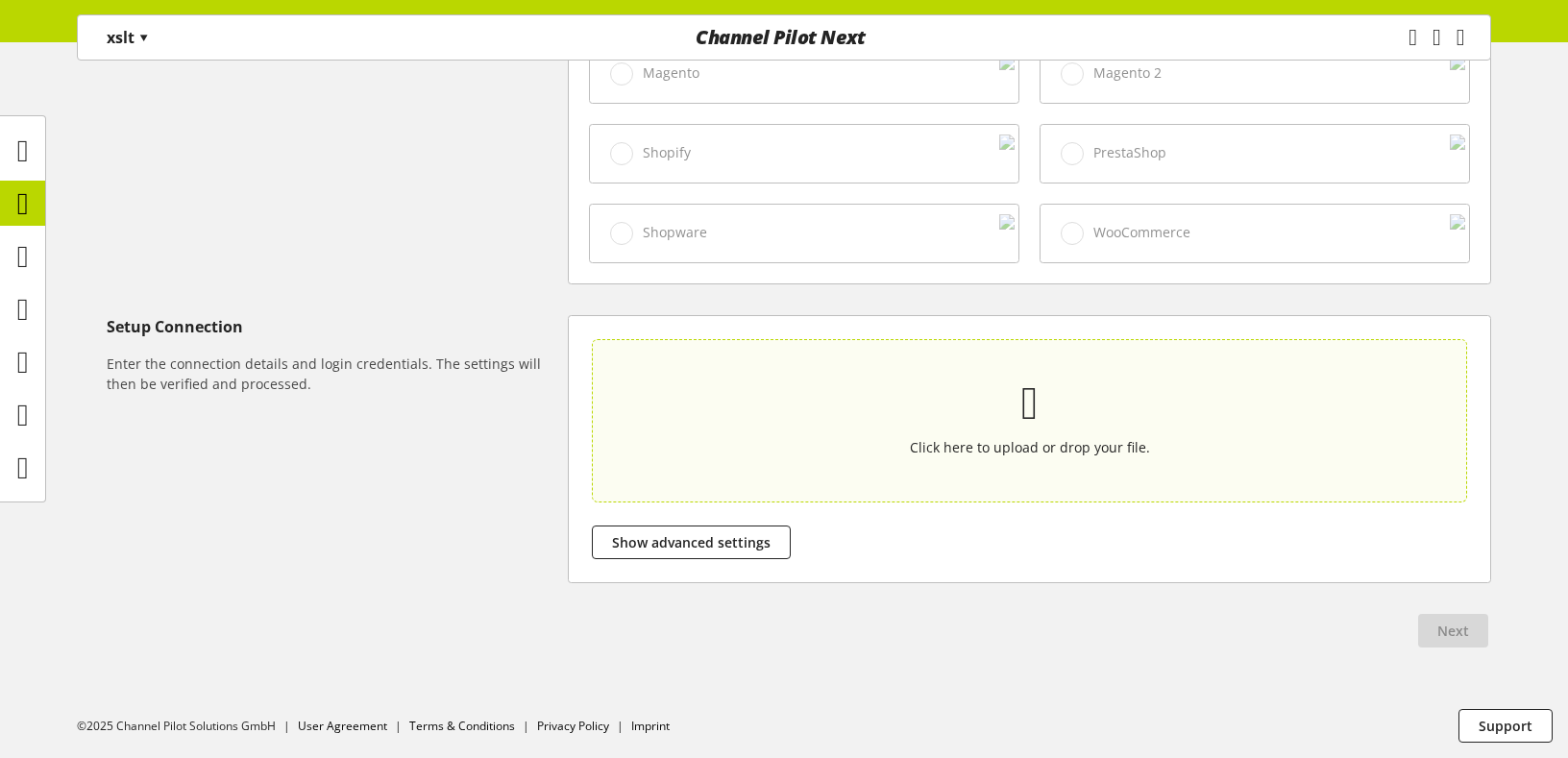click on "Click here to upload or drop your file." at bounding box center (1030, 420) 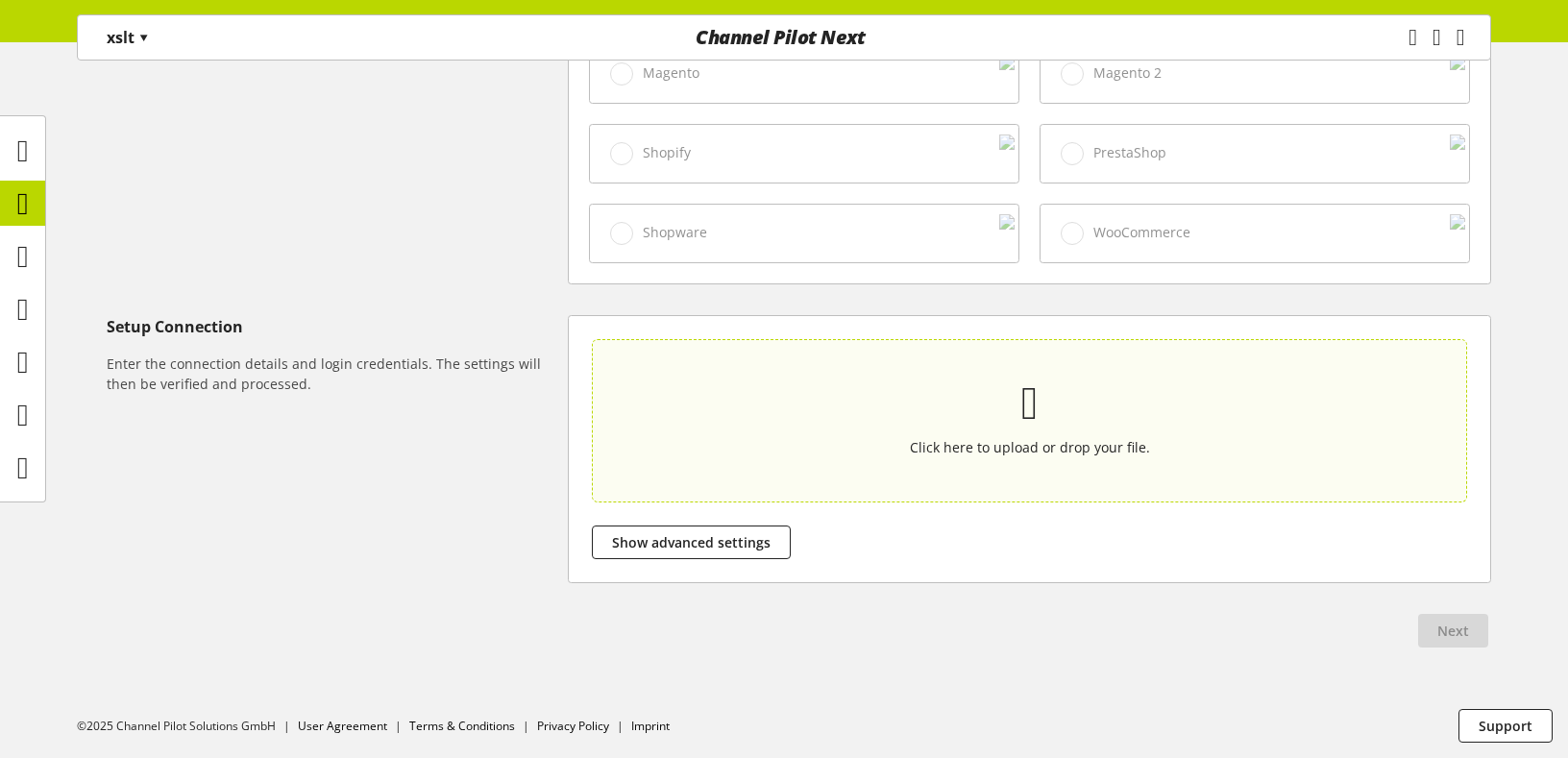 type on "**********" 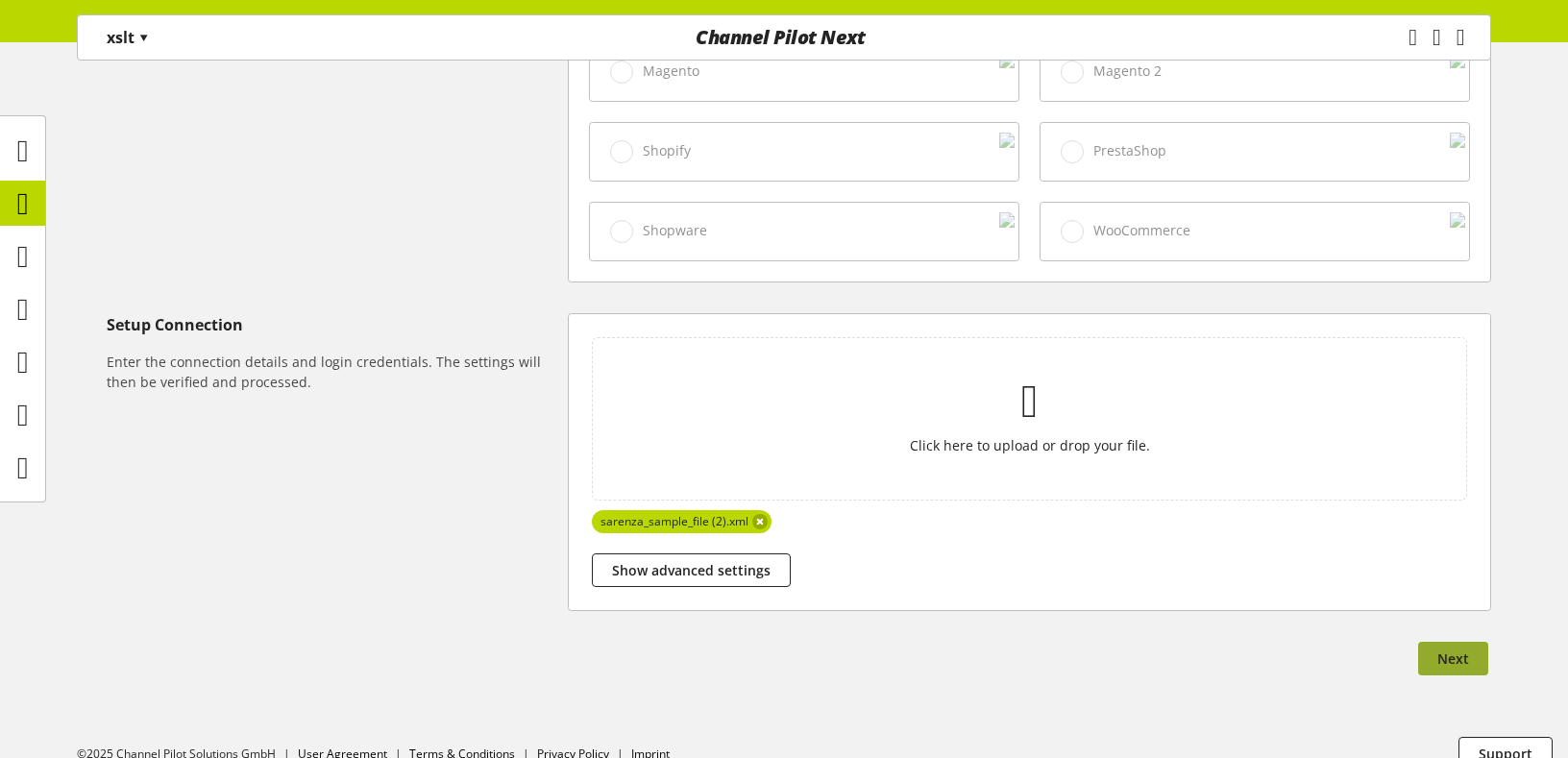 click on "Next" at bounding box center [1453, 658] 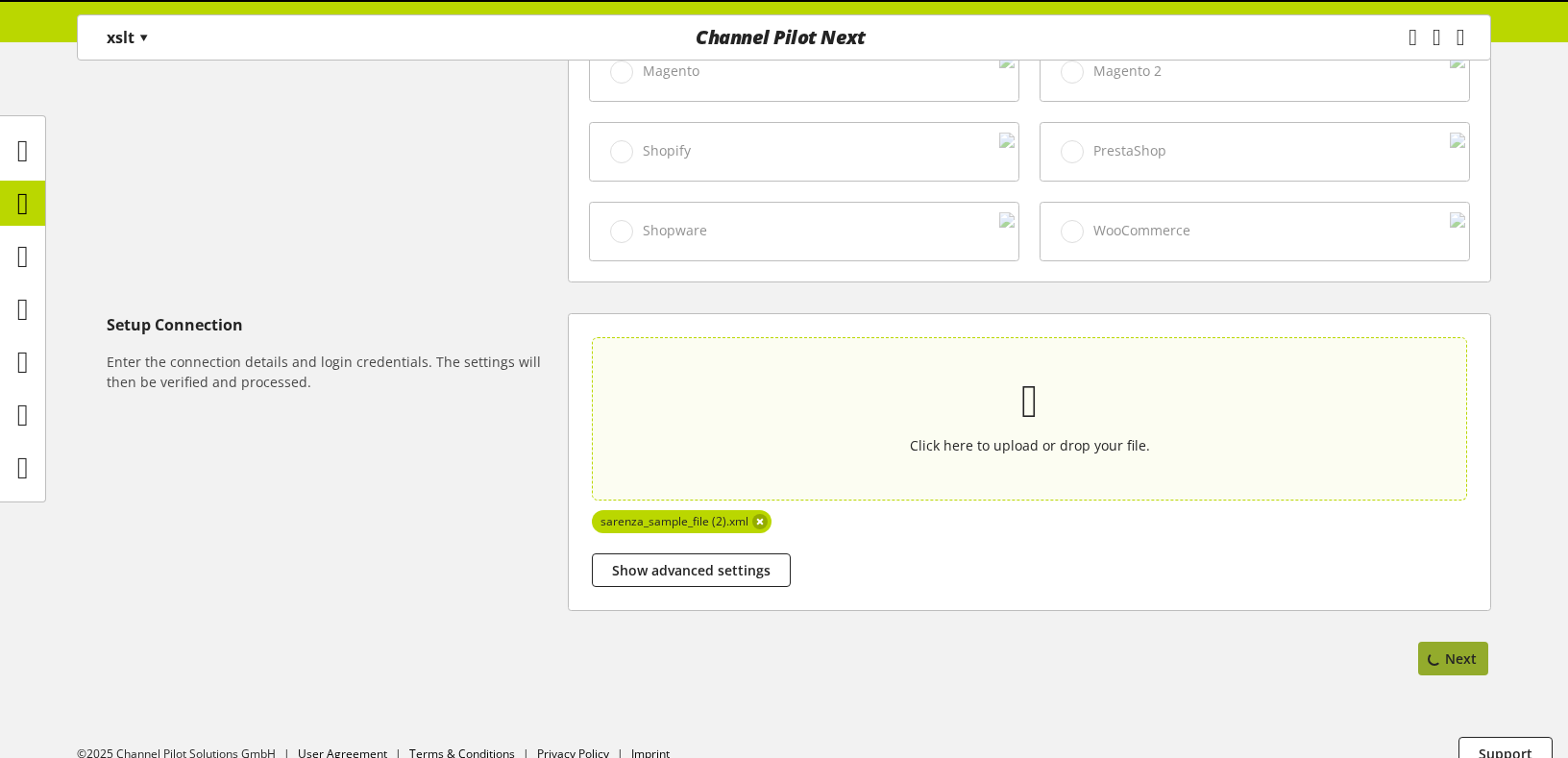 scroll, scrollTop: 0, scrollLeft: 0, axis: both 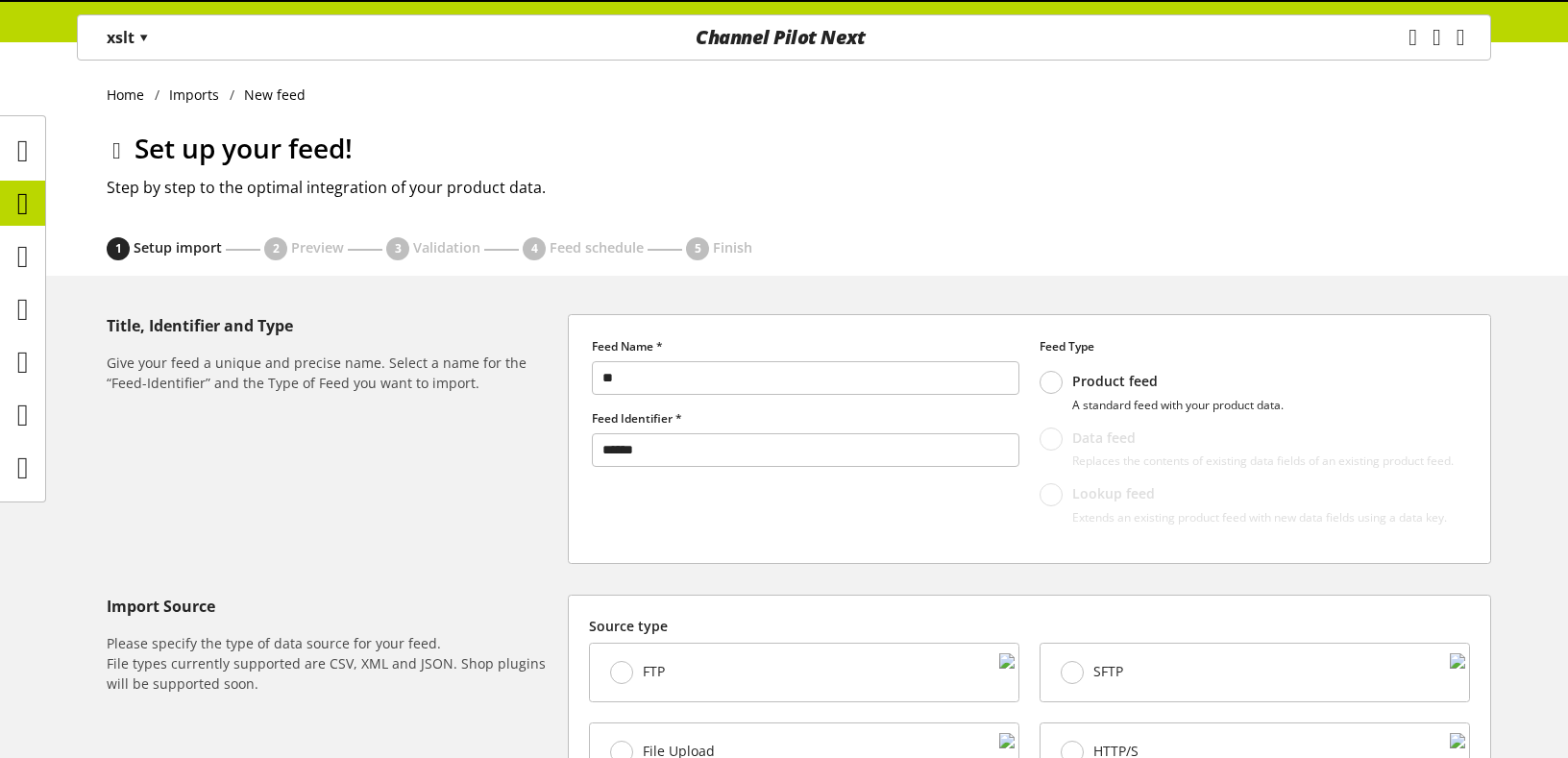 select on "*****" 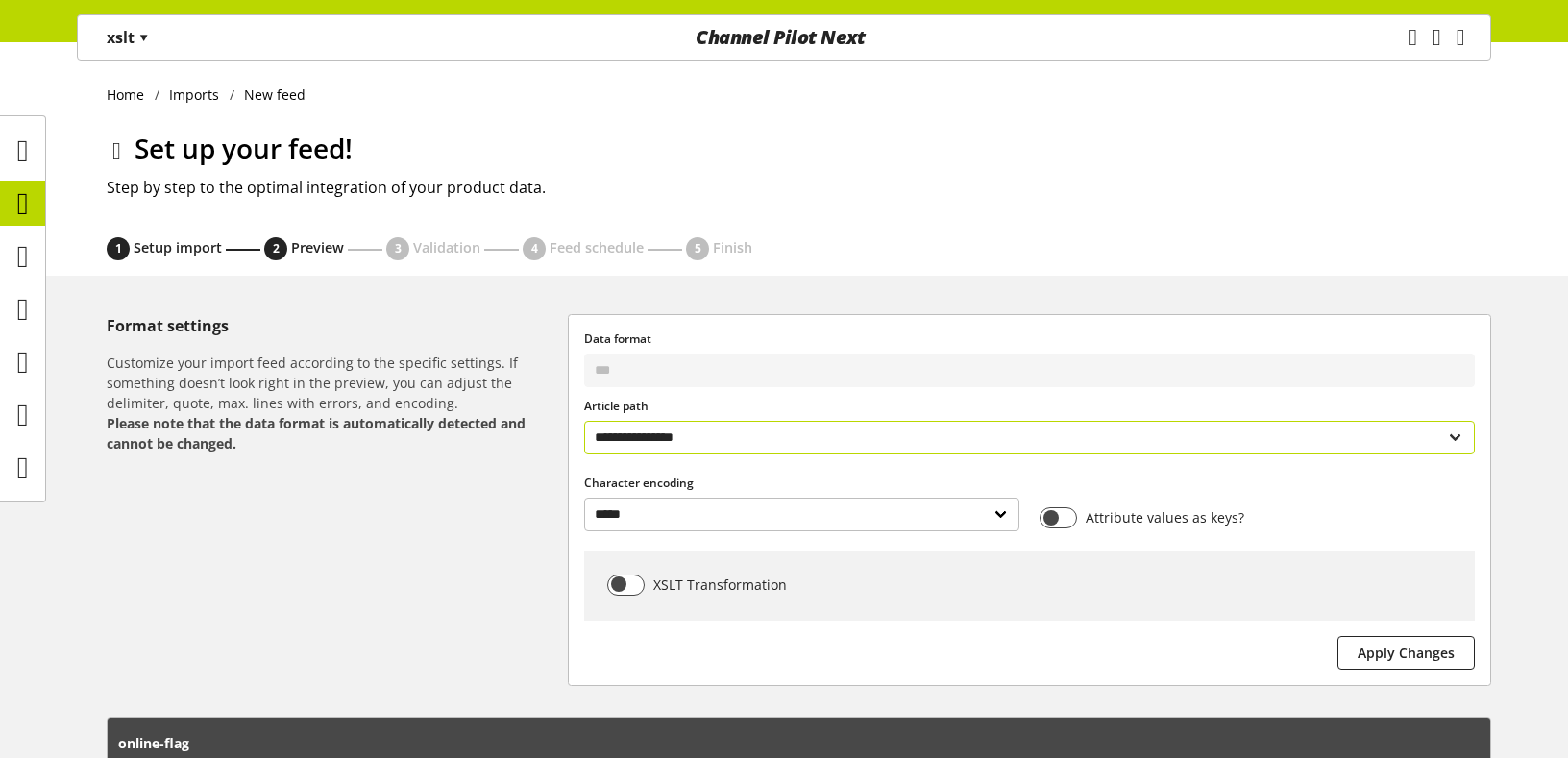 select on "**********" 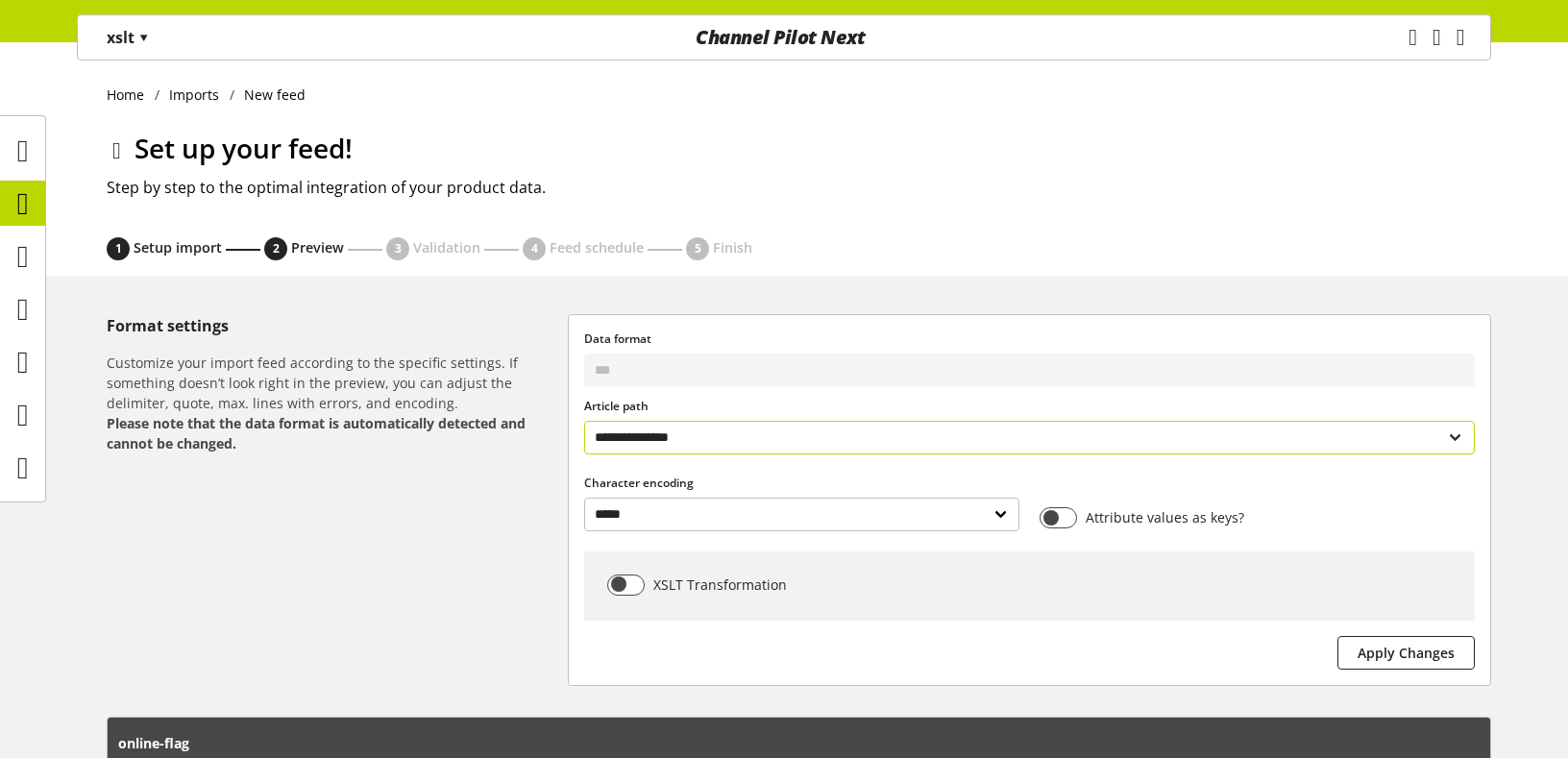 click on "**********" at bounding box center (1029, 437) 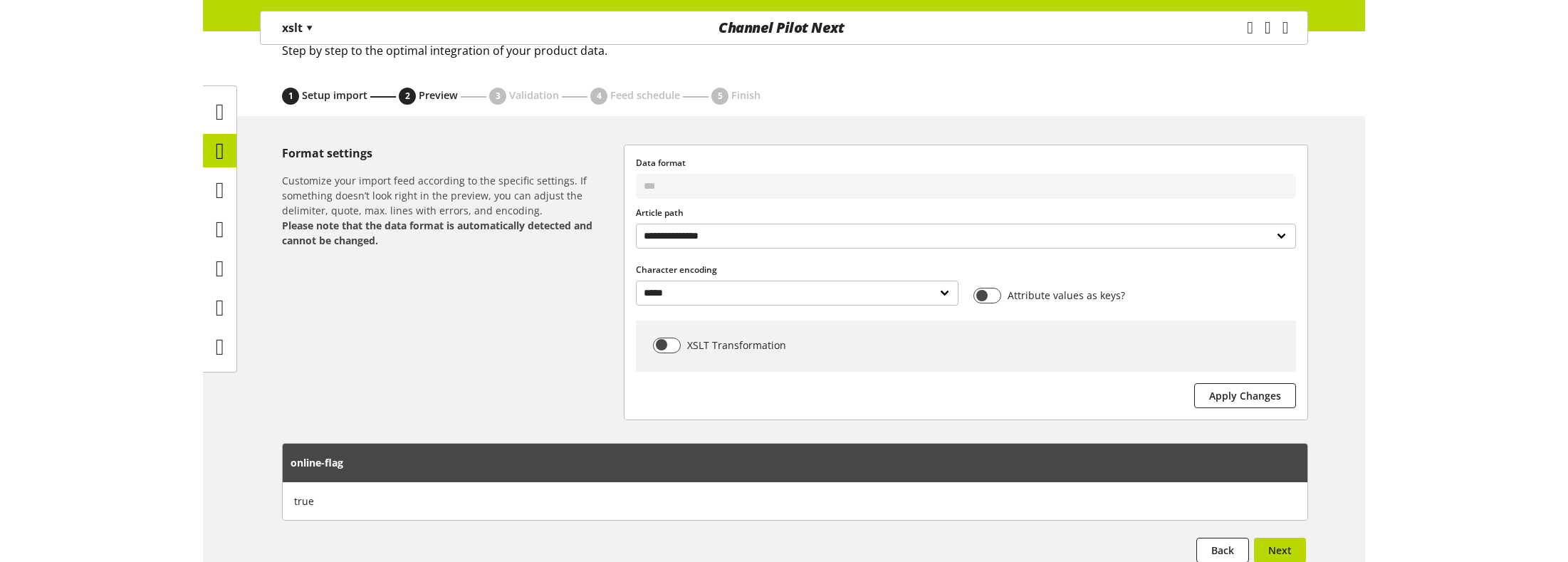 scroll, scrollTop: 171, scrollLeft: 0, axis: vertical 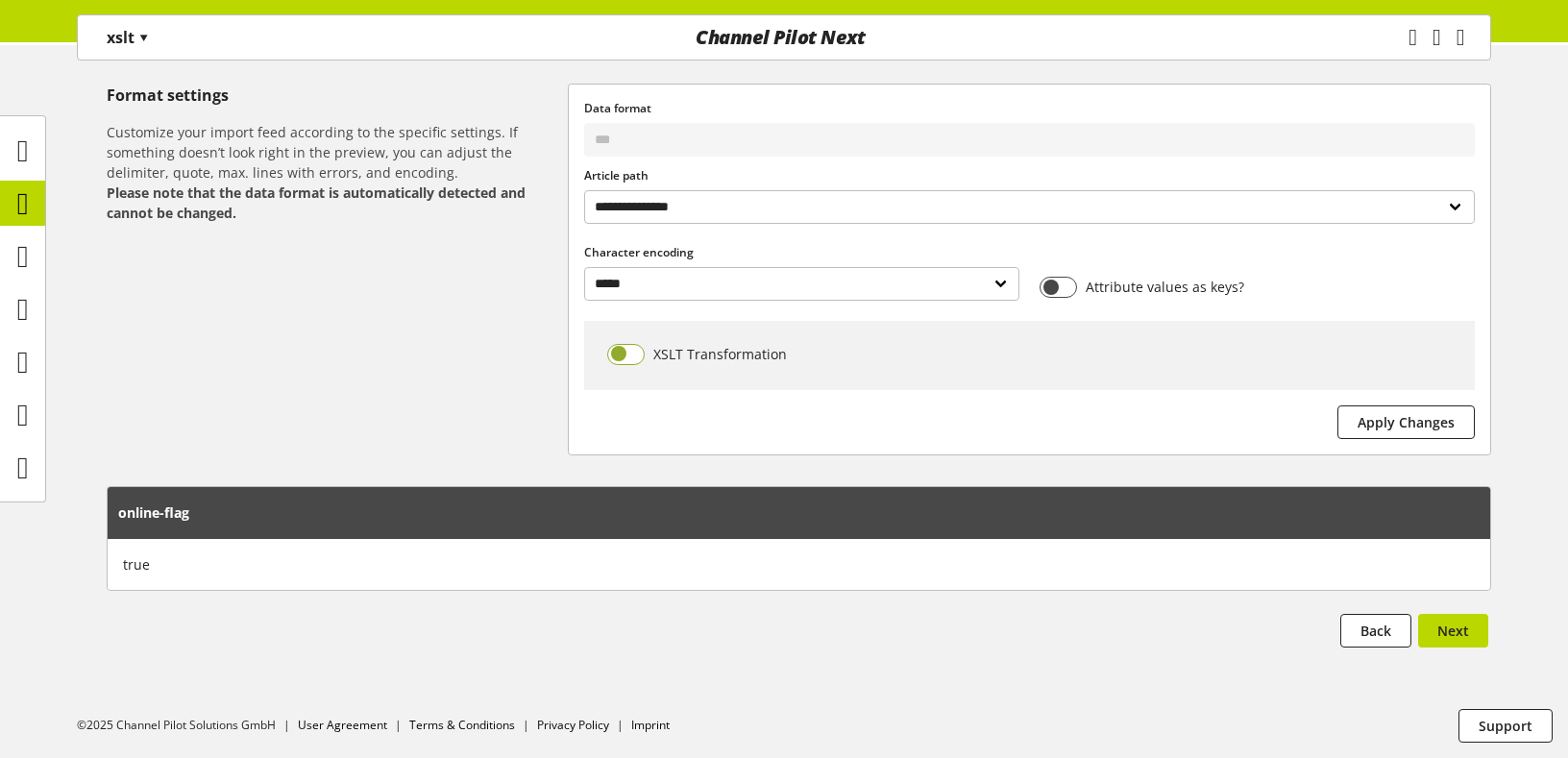 click at bounding box center [625, 355] 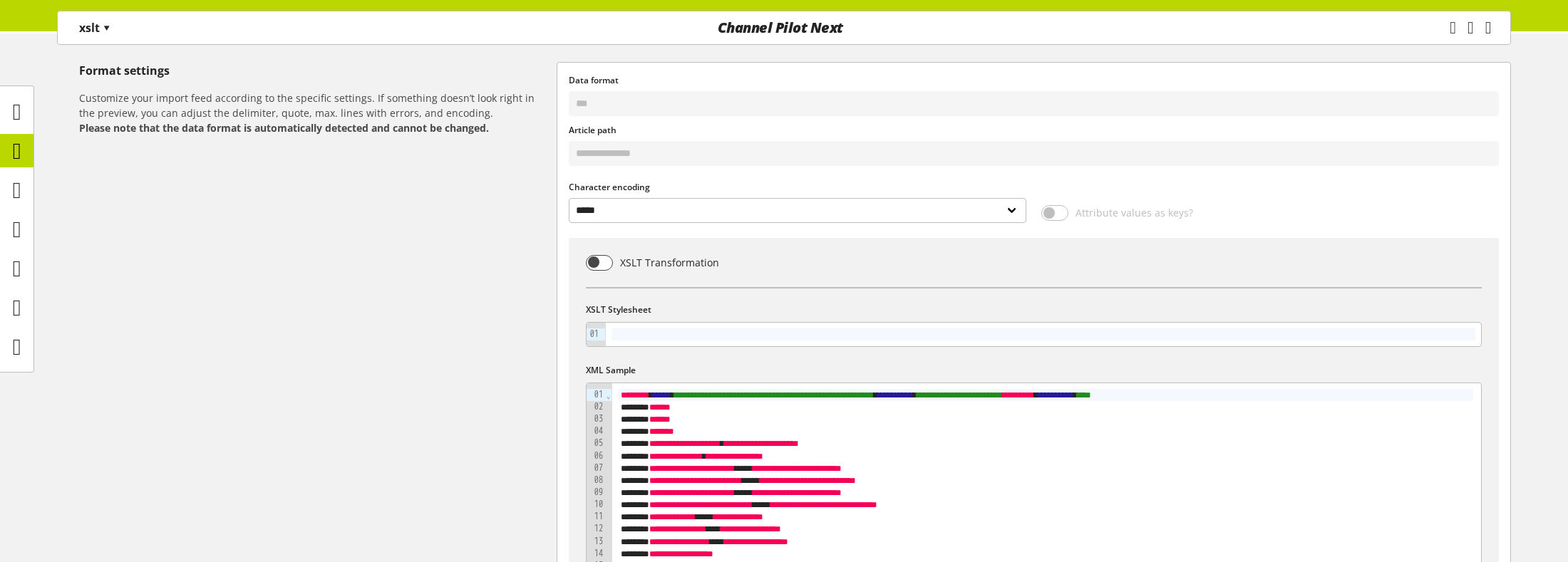 click on "**********" at bounding box center (784, 5250) 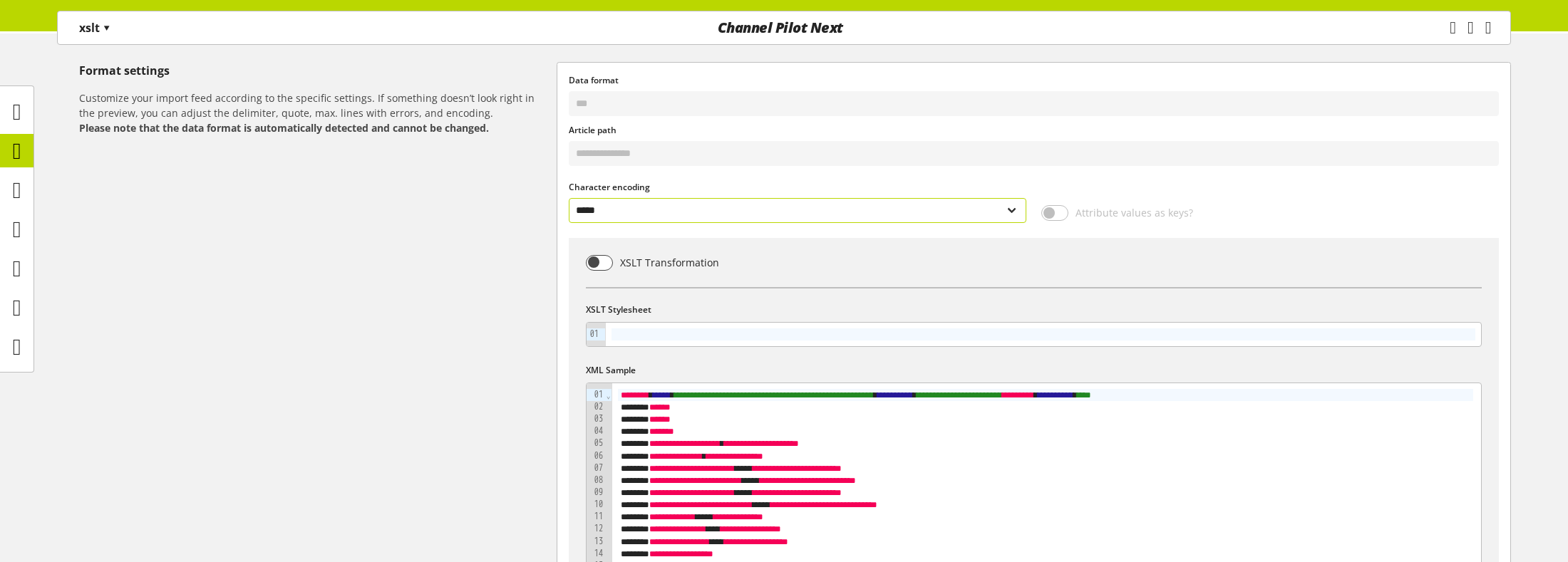 click on "**********" at bounding box center [798, 210] 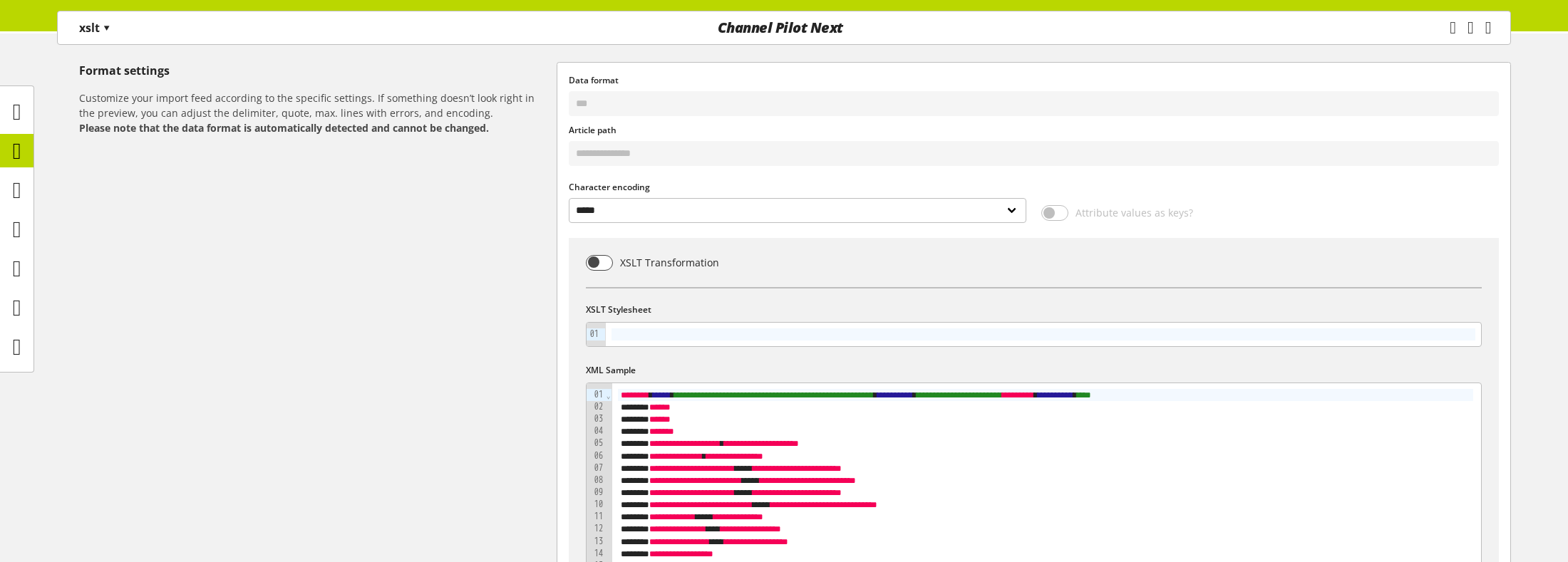 click on "Format settings Customize your import feed according to the specific settings. If something doesn’t look right in the preview, you can adjust the delimiter, quote, max. lines with errors, and encoding.
Please note that the data format is automatically detected and cannot be changed." at bounding box center (318, 5110) 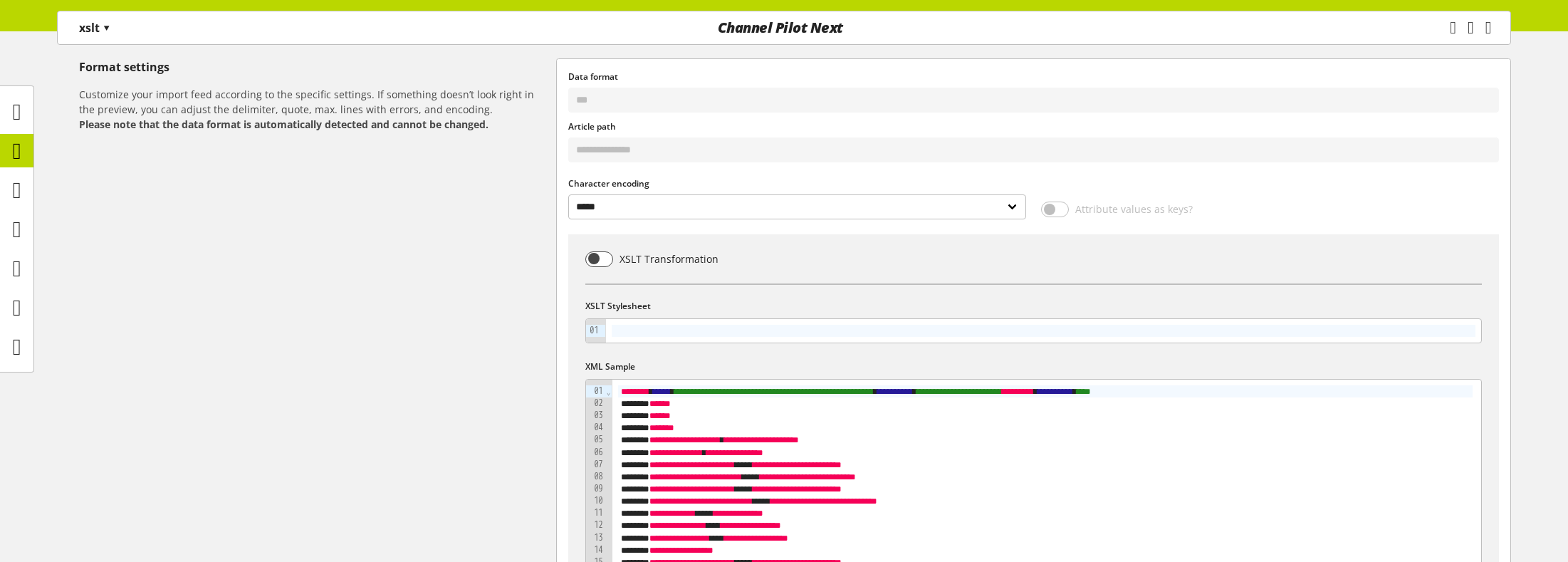 scroll, scrollTop: 171, scrollLeft: 0, axis: vertical 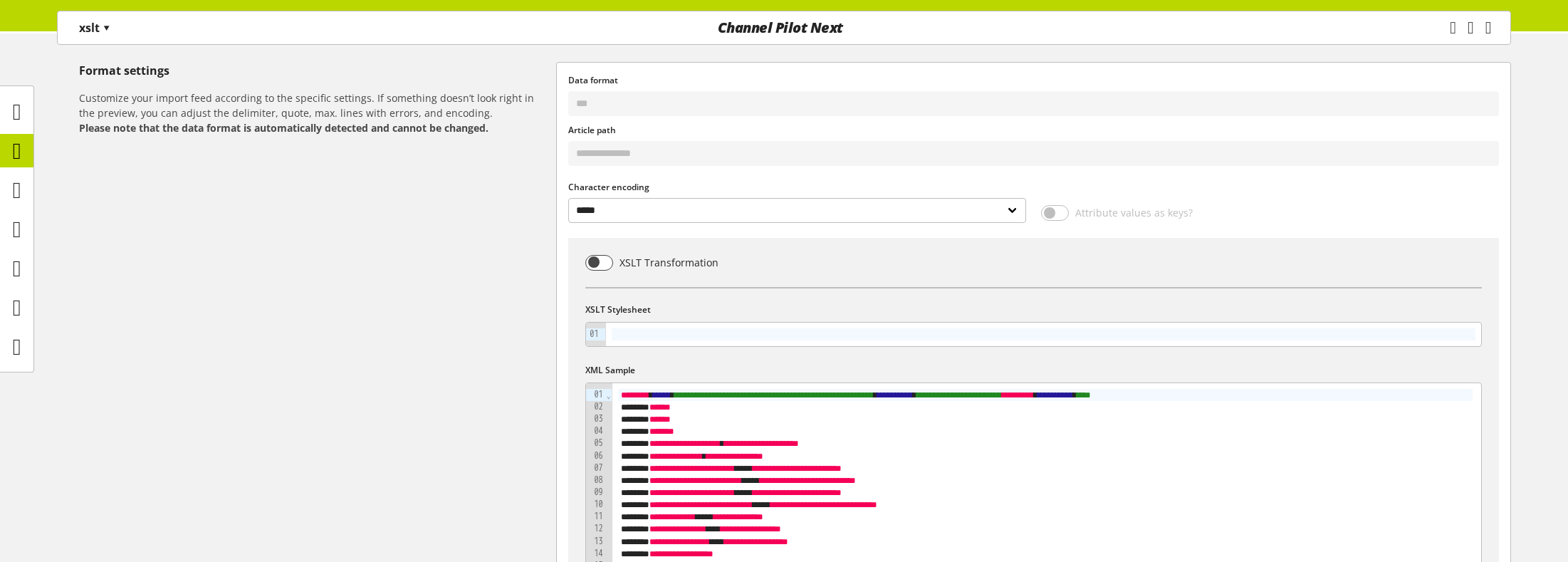 click on "**********" at bounding box center (1045, 456) 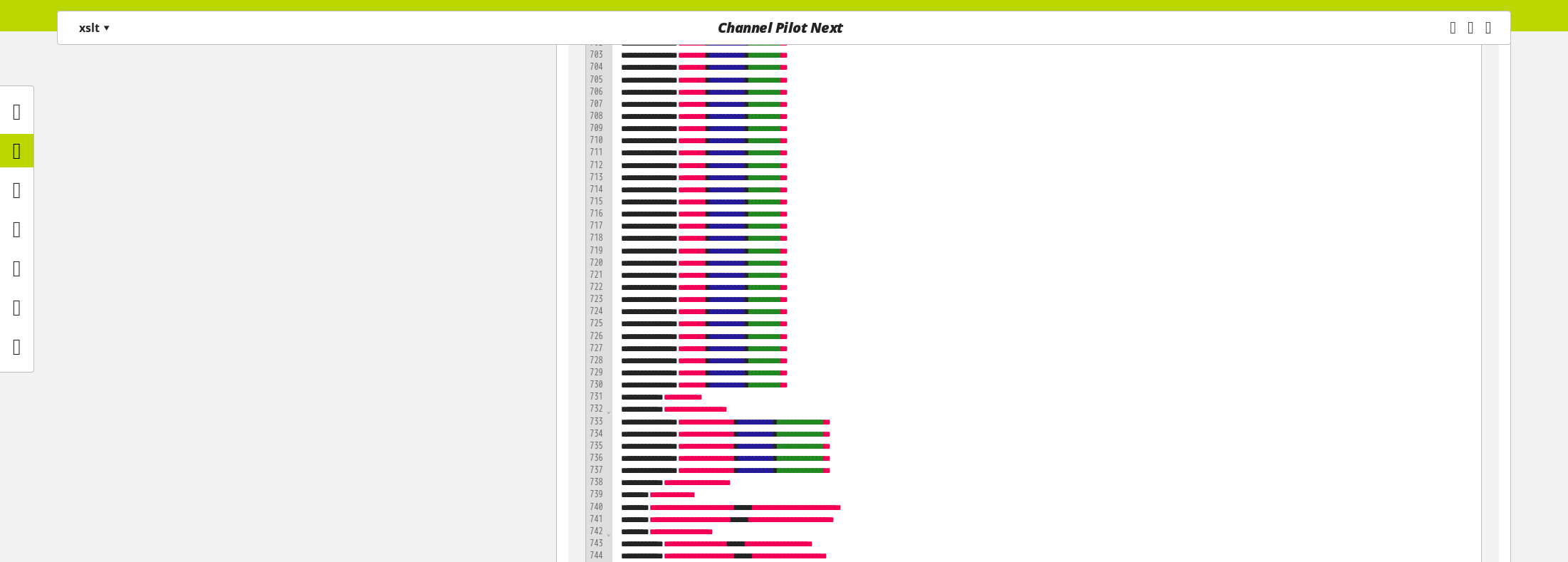 scroll, scrollTop: 9728, scrollLeft: 0, axis: vertical 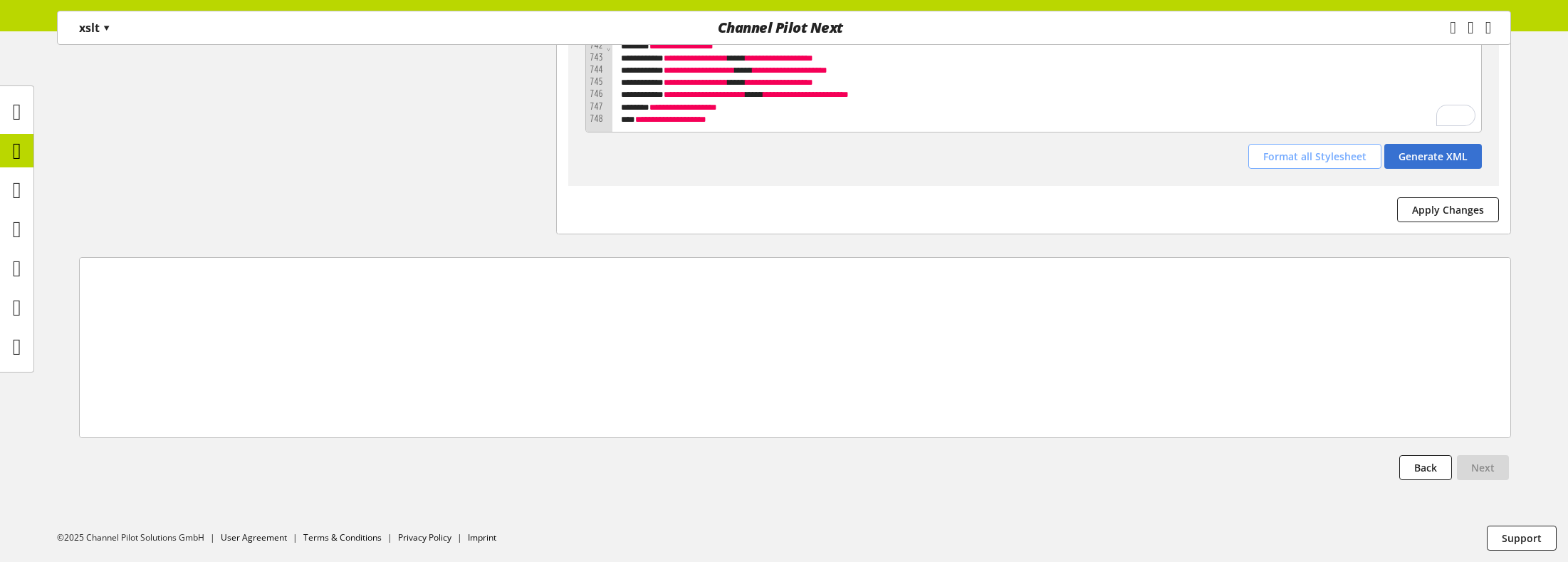 click on "Format all Stylesheet" at bounding box center [1314, 156] 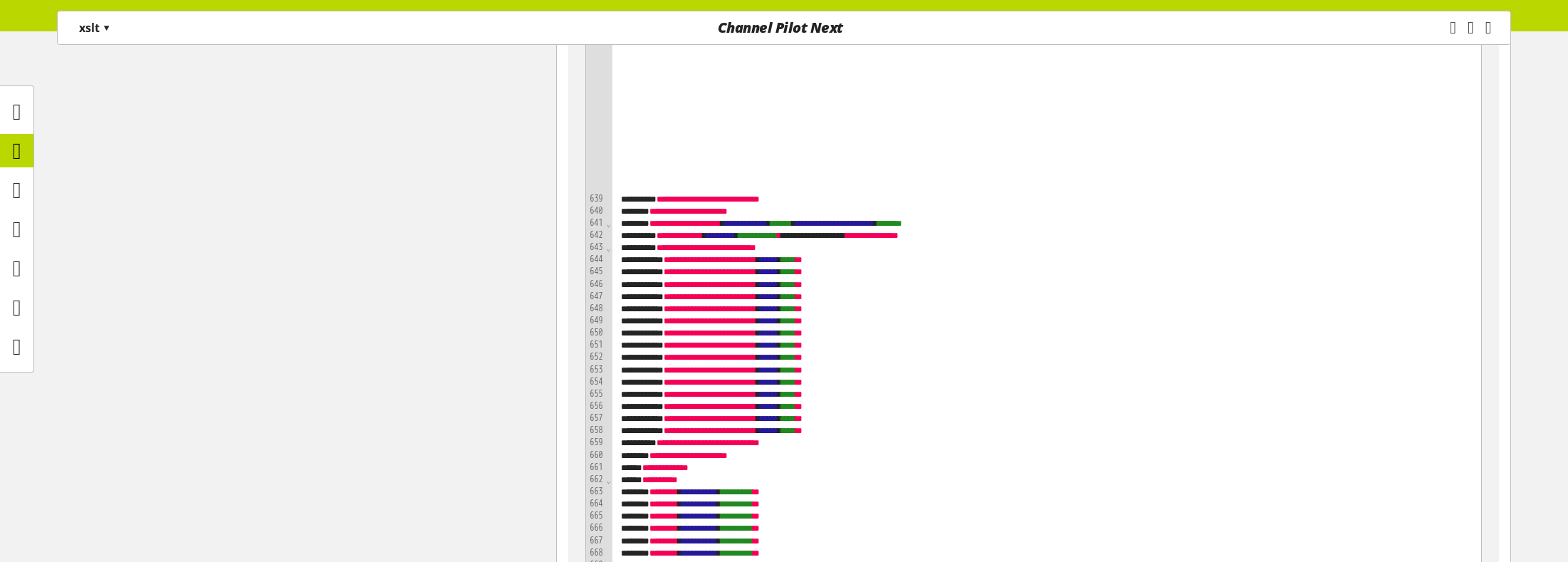 scroll, scrollTop: 6980, scrollLeft: 0, axis: vertical 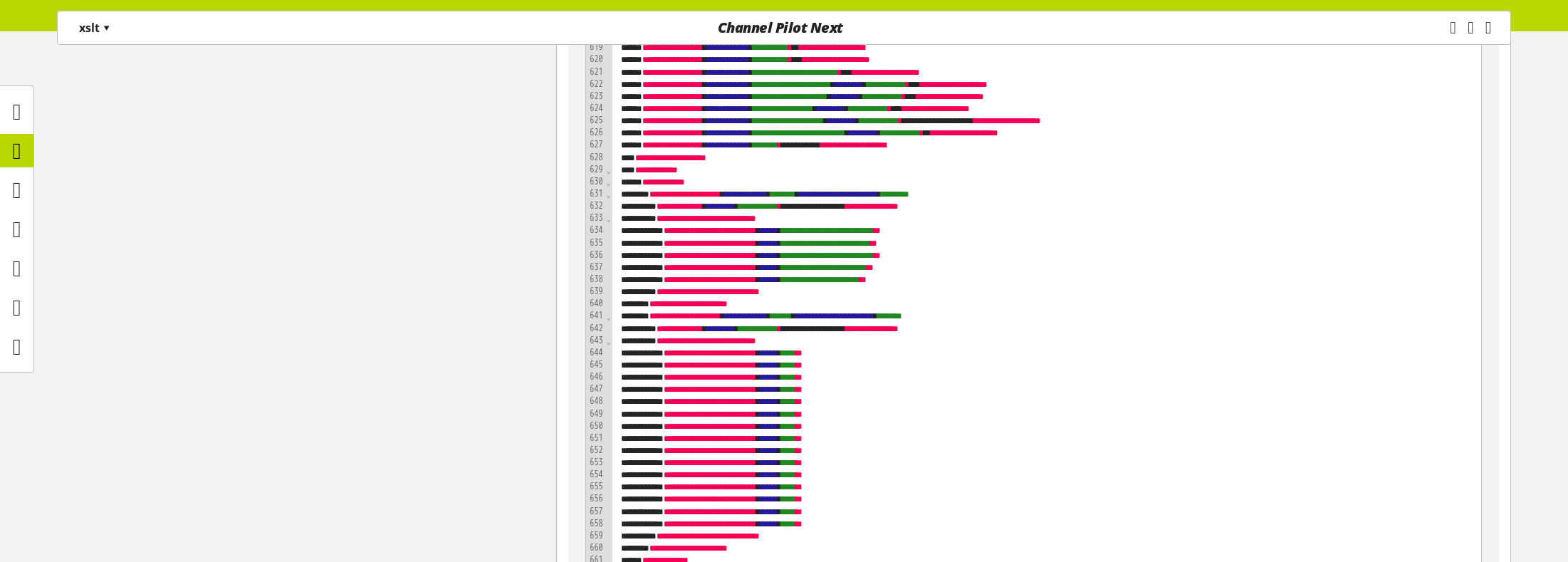click on "**********" at bounding box center (1045, 157) 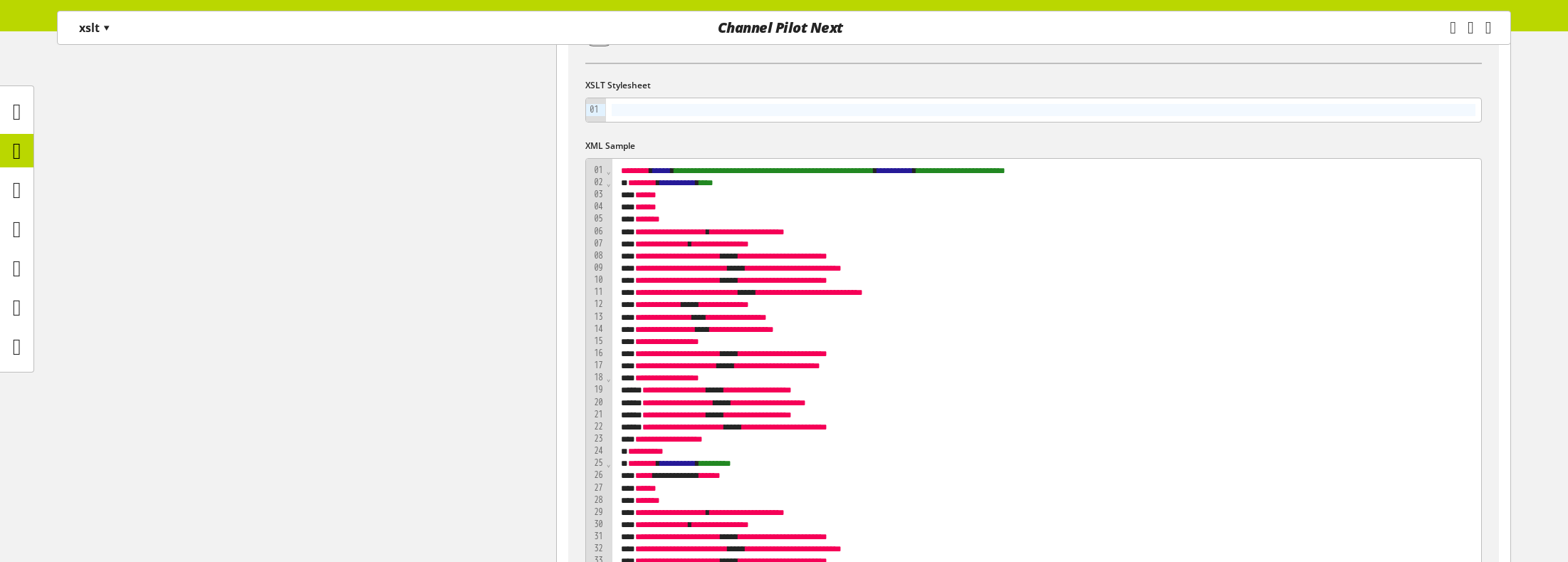 scroll, scrollTop: 398, scrollLeft: 0, axis: vertical 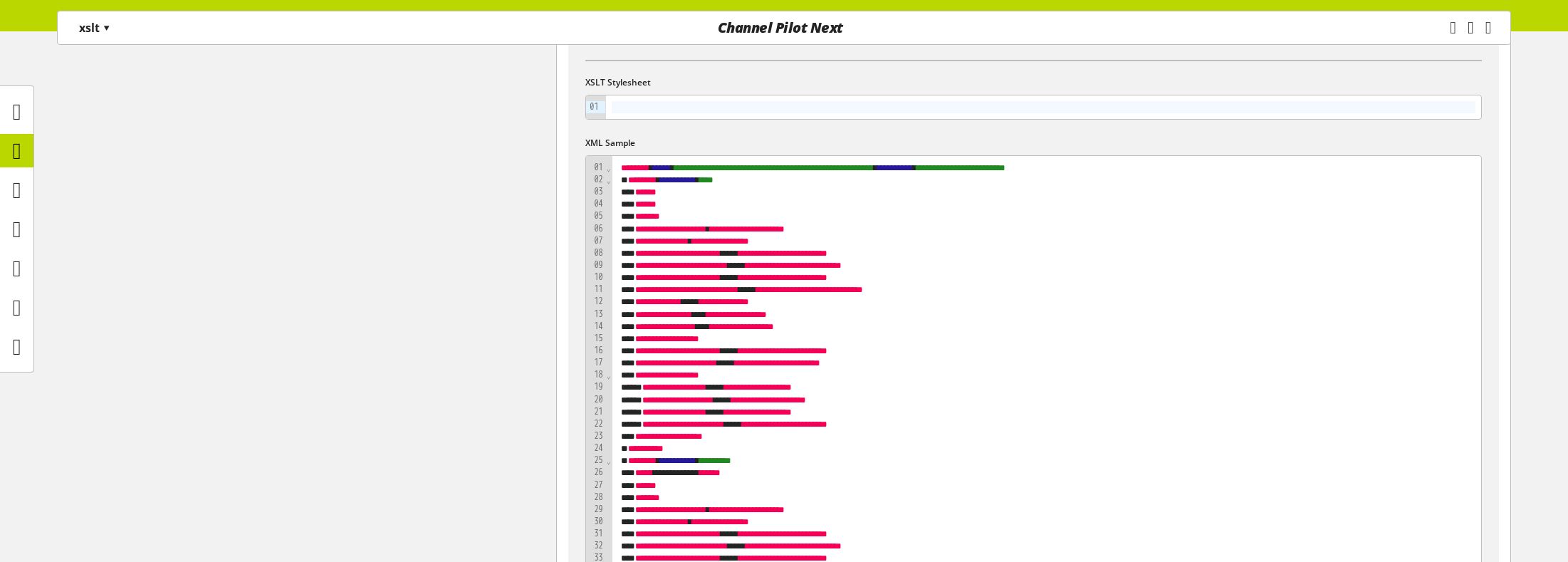 click on "*" at bounding box center [632, 179] 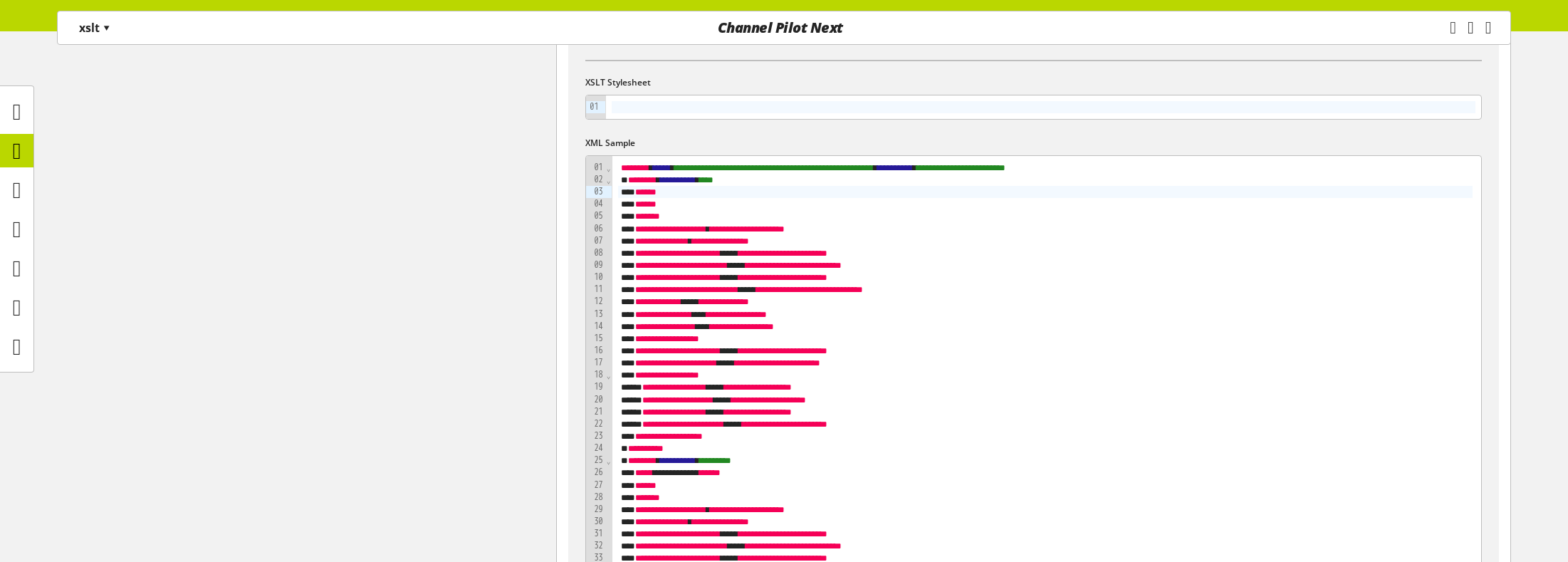 click on "Format settings Customize your import feed according to the specific settings. If something doesn’t look right in the preview, you can adjust the delimiter, quote, max. lines with errors, and encoding.
Please note that the data format is automatically detected and cannot be changed." at bounding box center [318, 4742] 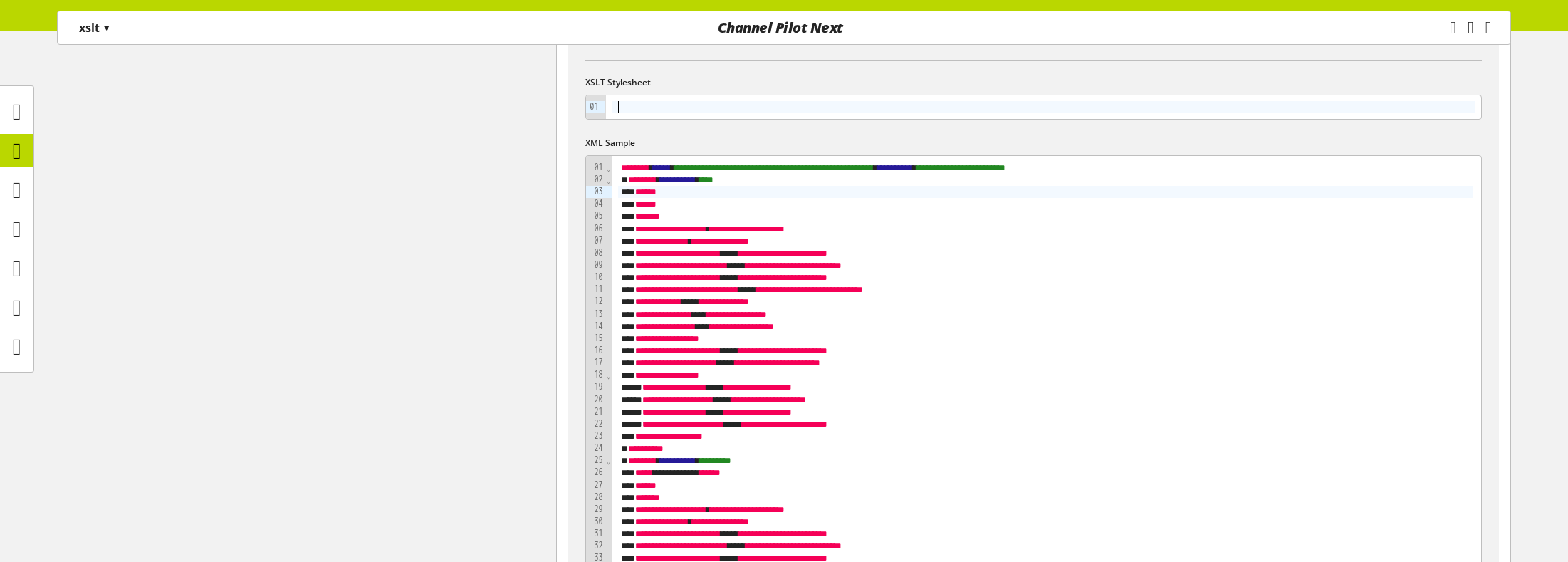 click at bounding box center (1043, 107) 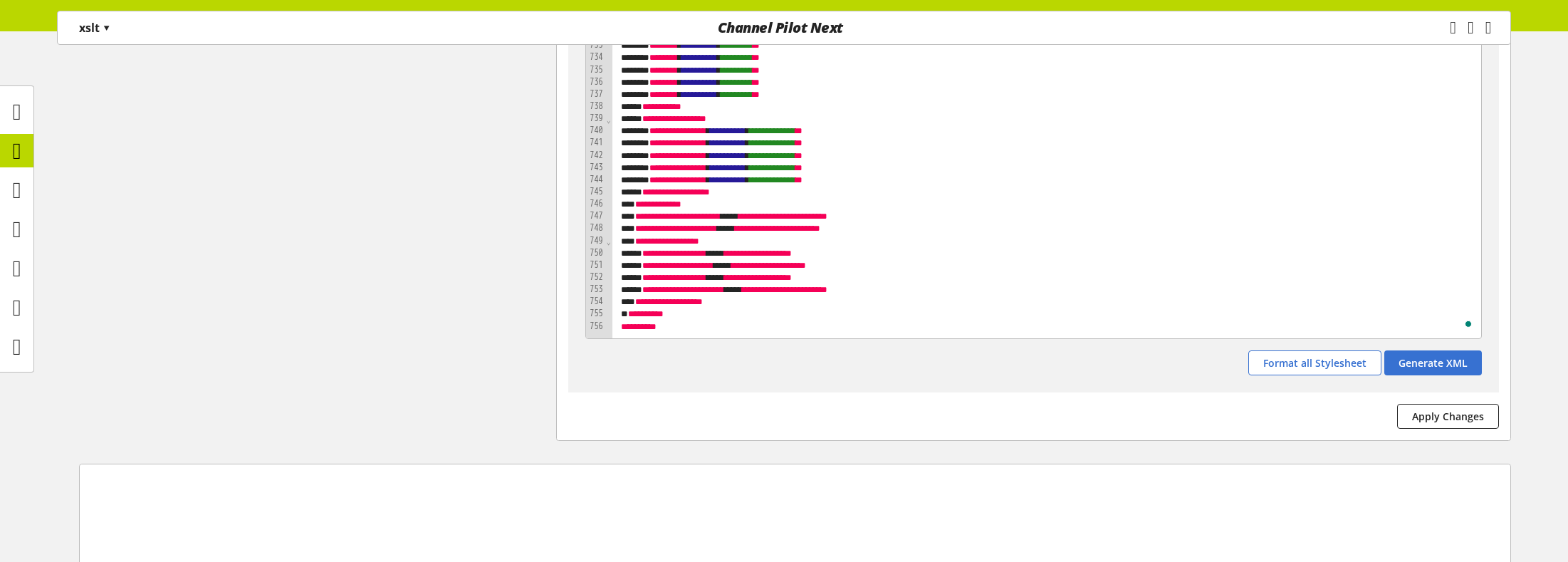 scroll, scrollTop: 10351, scrollLeft: 0, axis: vertical 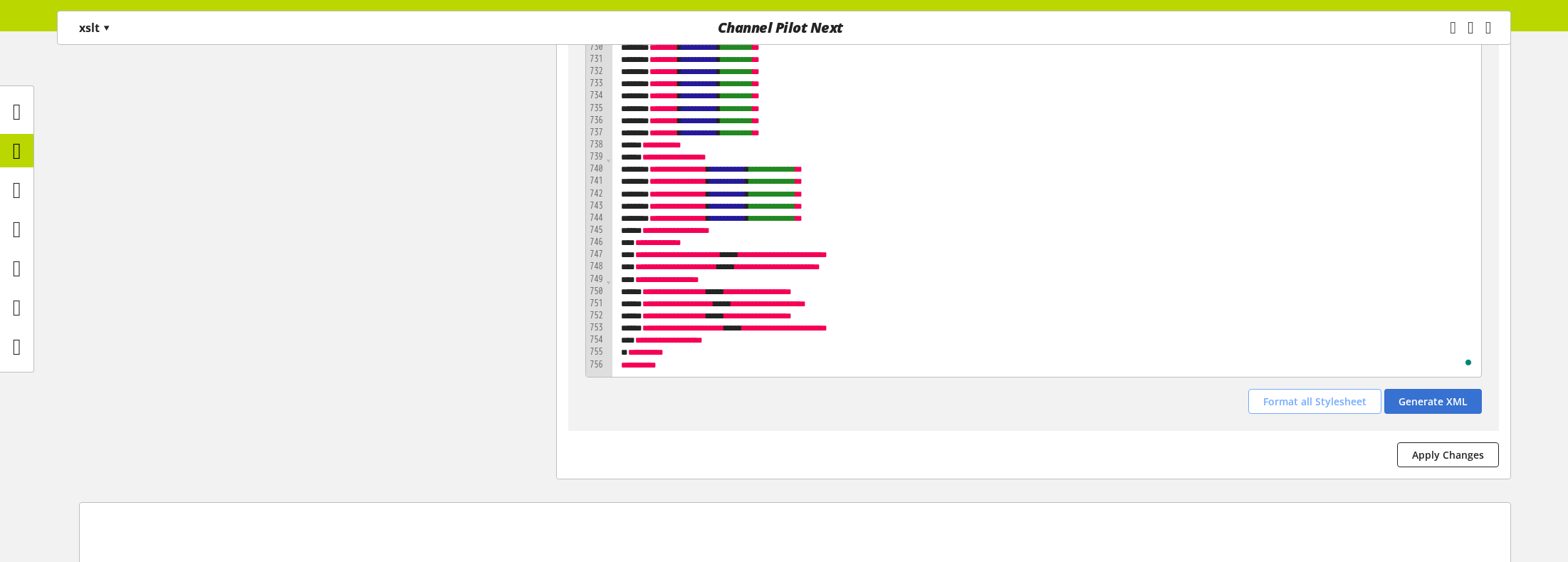click on "Format all Stylesheet" at bounding box center [1314, 401] 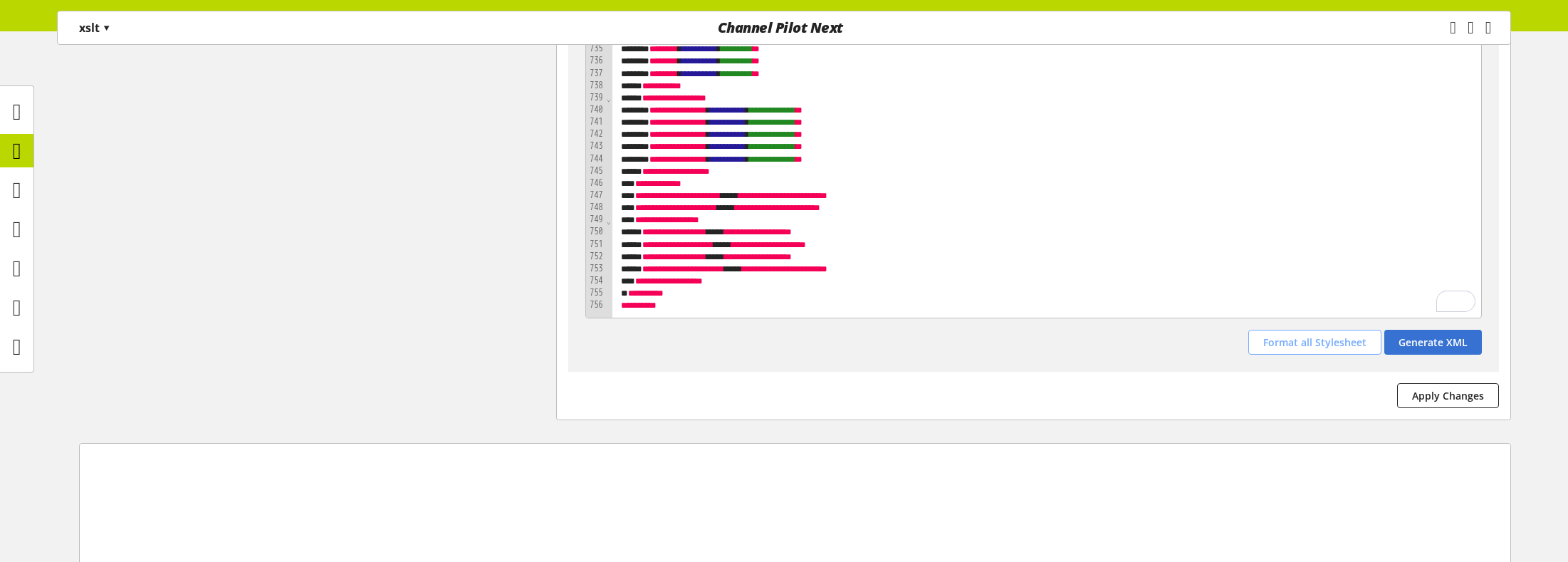 scroll, scrollTop: 10803, scrollLeft: 0, axis: vertical 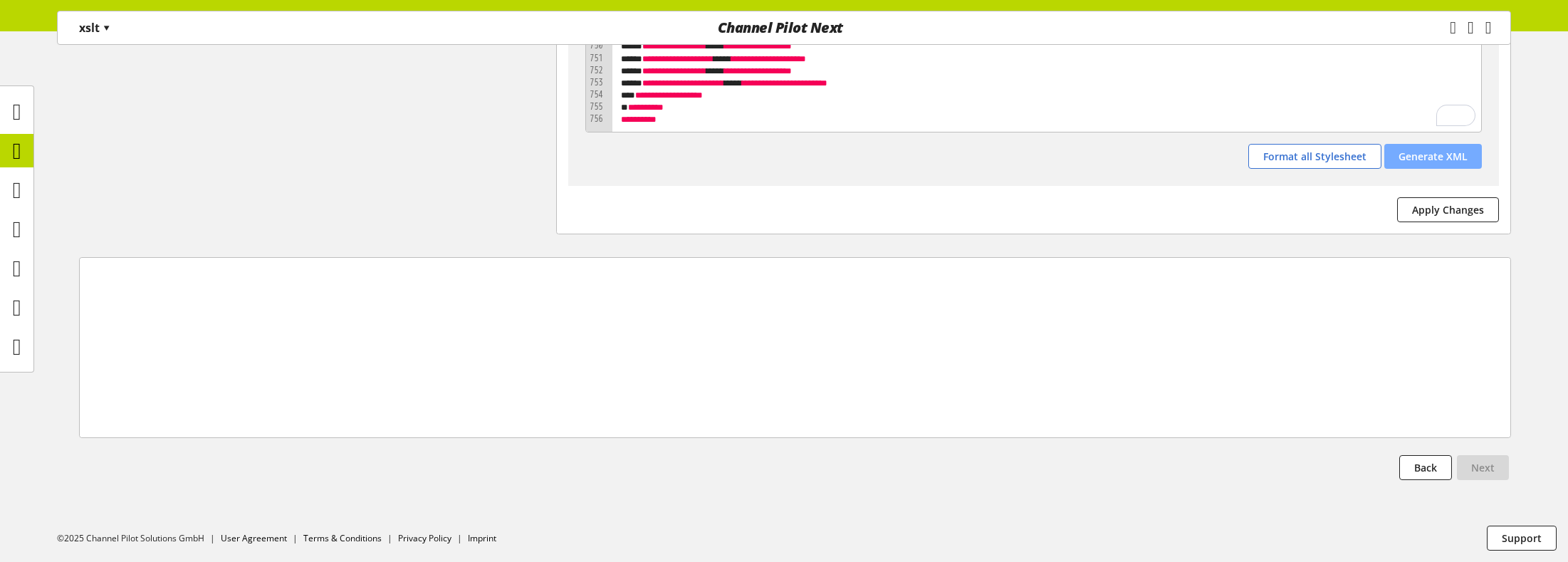 click on "Generate XML" at bounding box center [1433, 156] 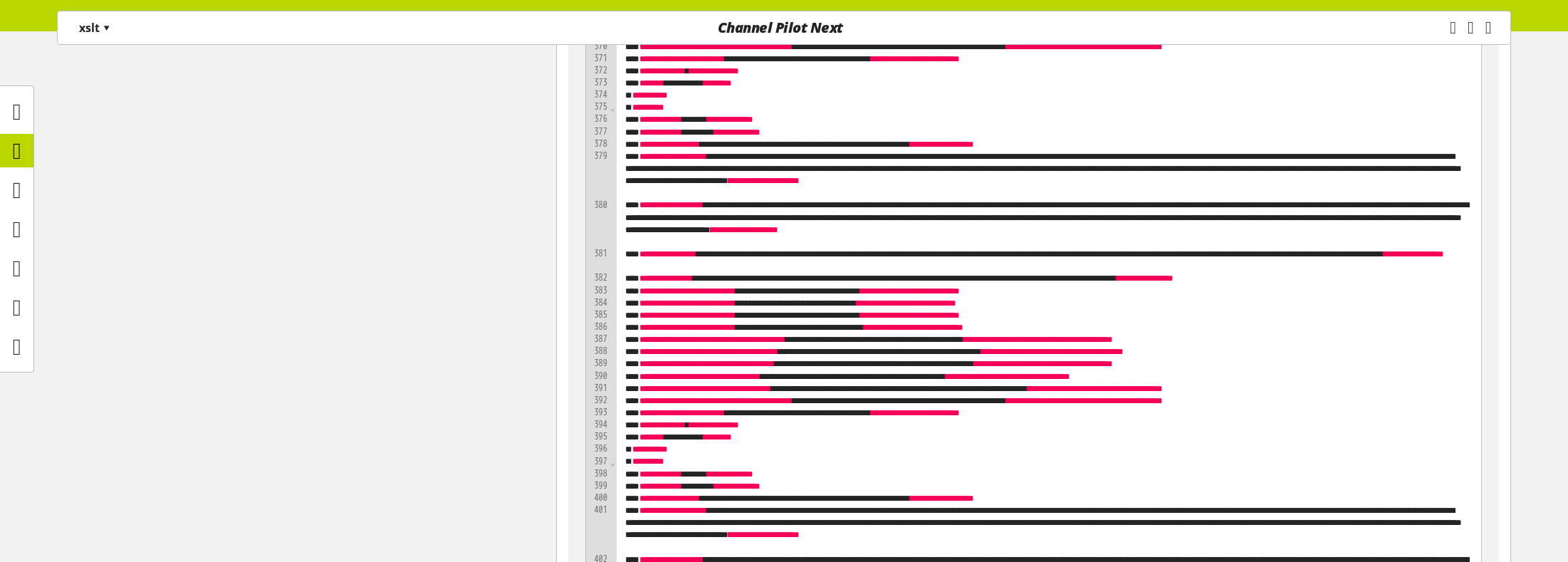 scroll, scrollTop: 6614, scrollLeft: 0, axis: vertical 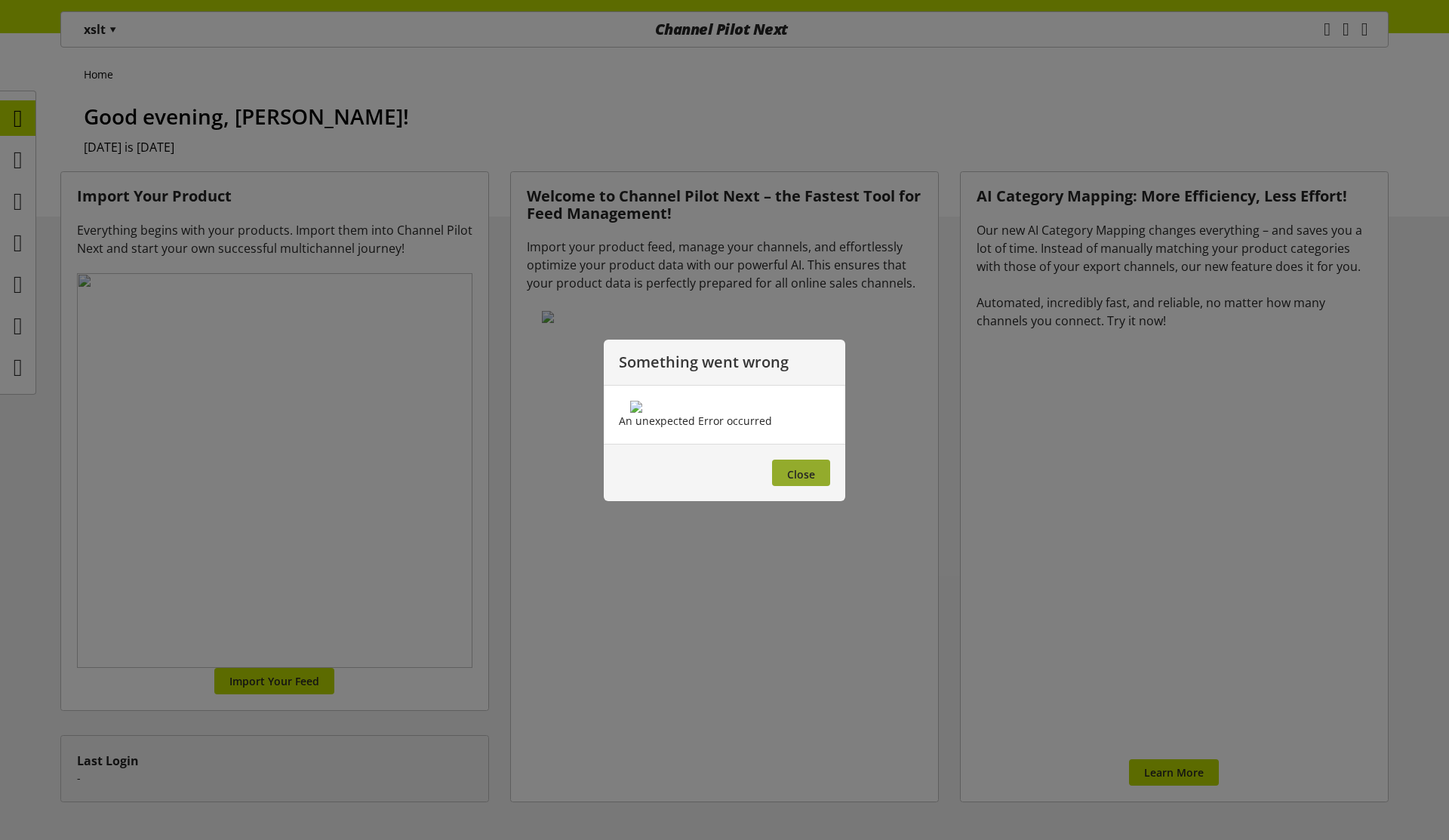 click on "Close" at bounding box center [801, 472] 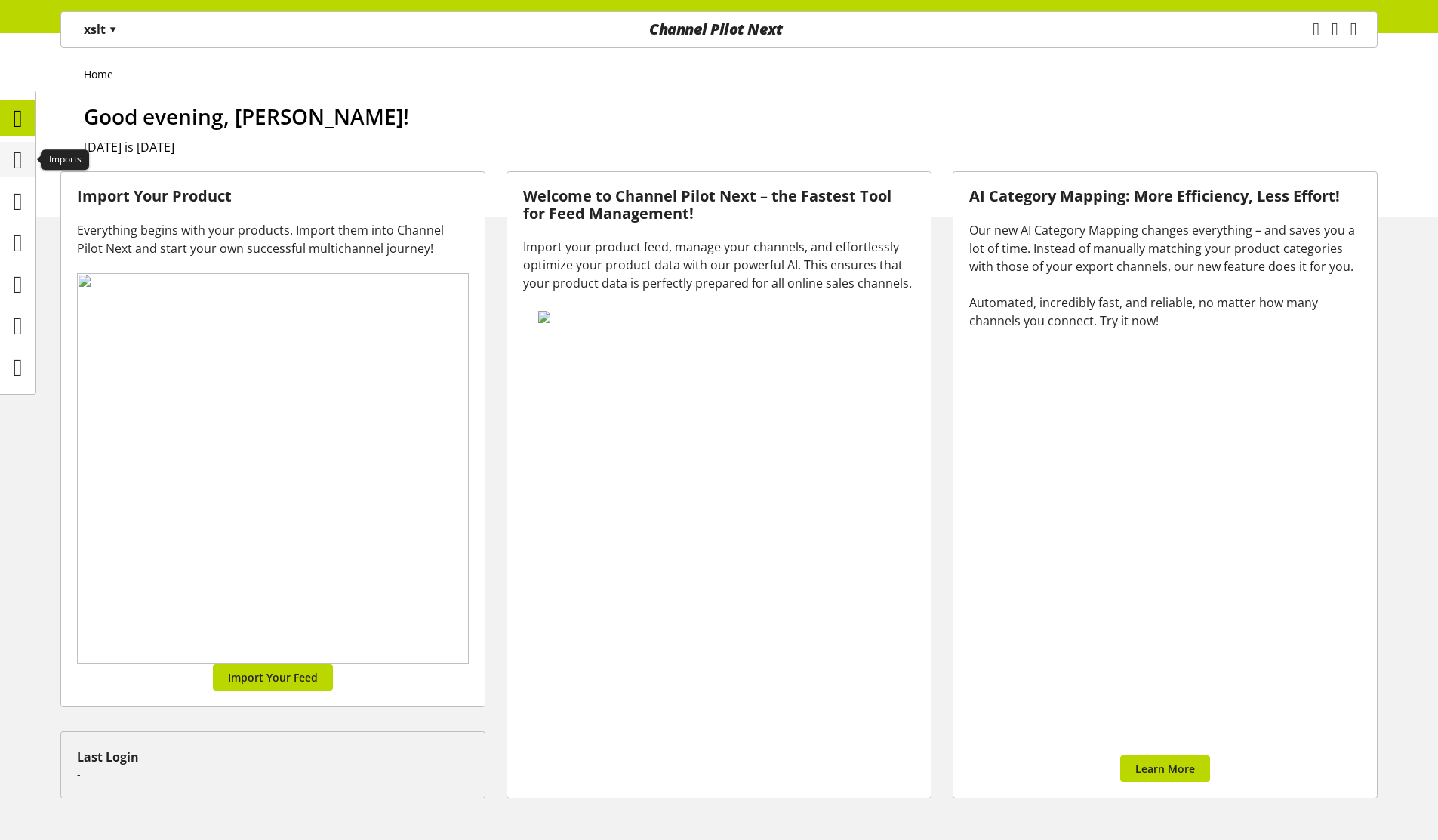 click at bounding box center [18, 160] 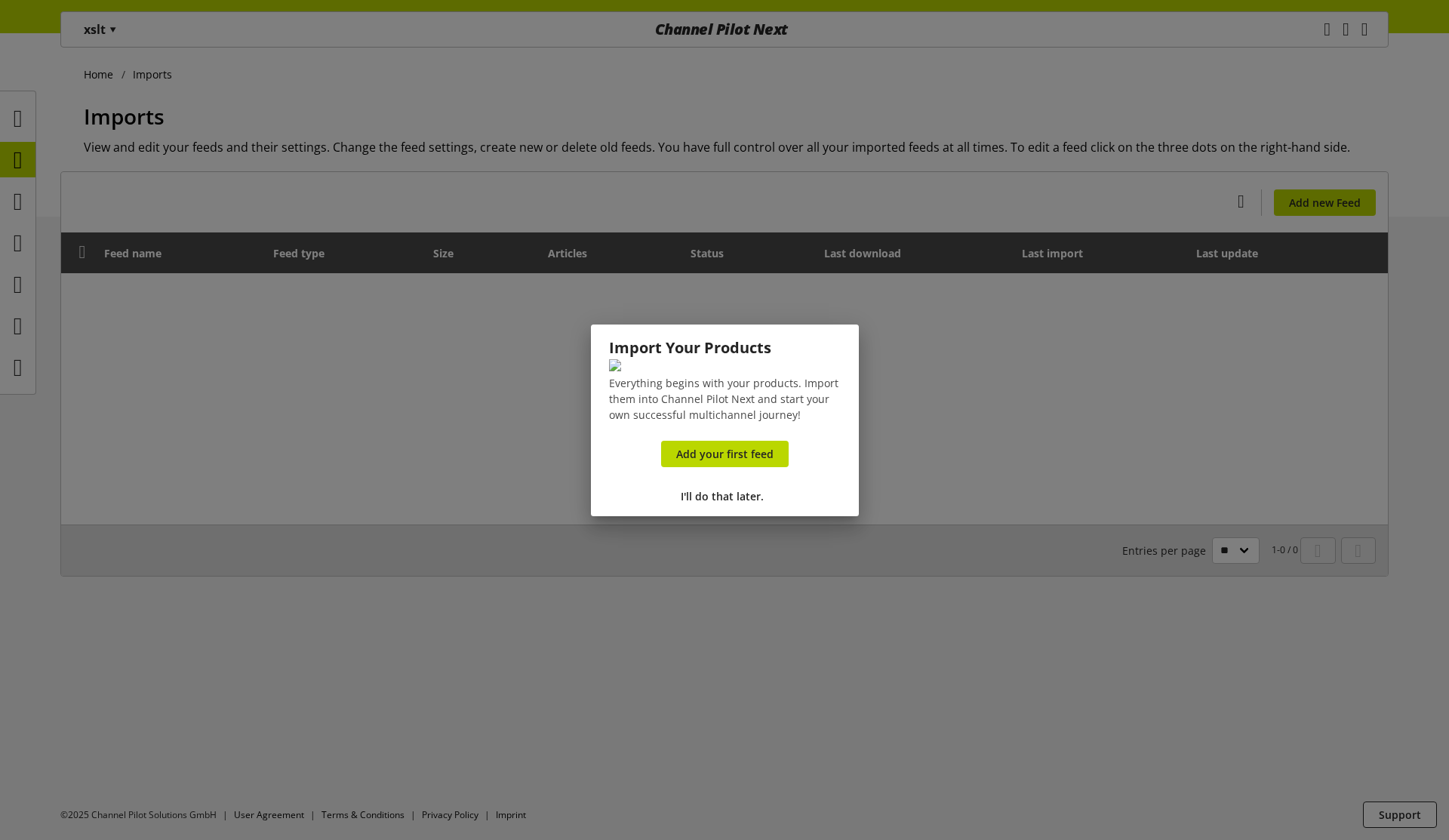 click on "Add your first feed" at bounding box center [724, 457] 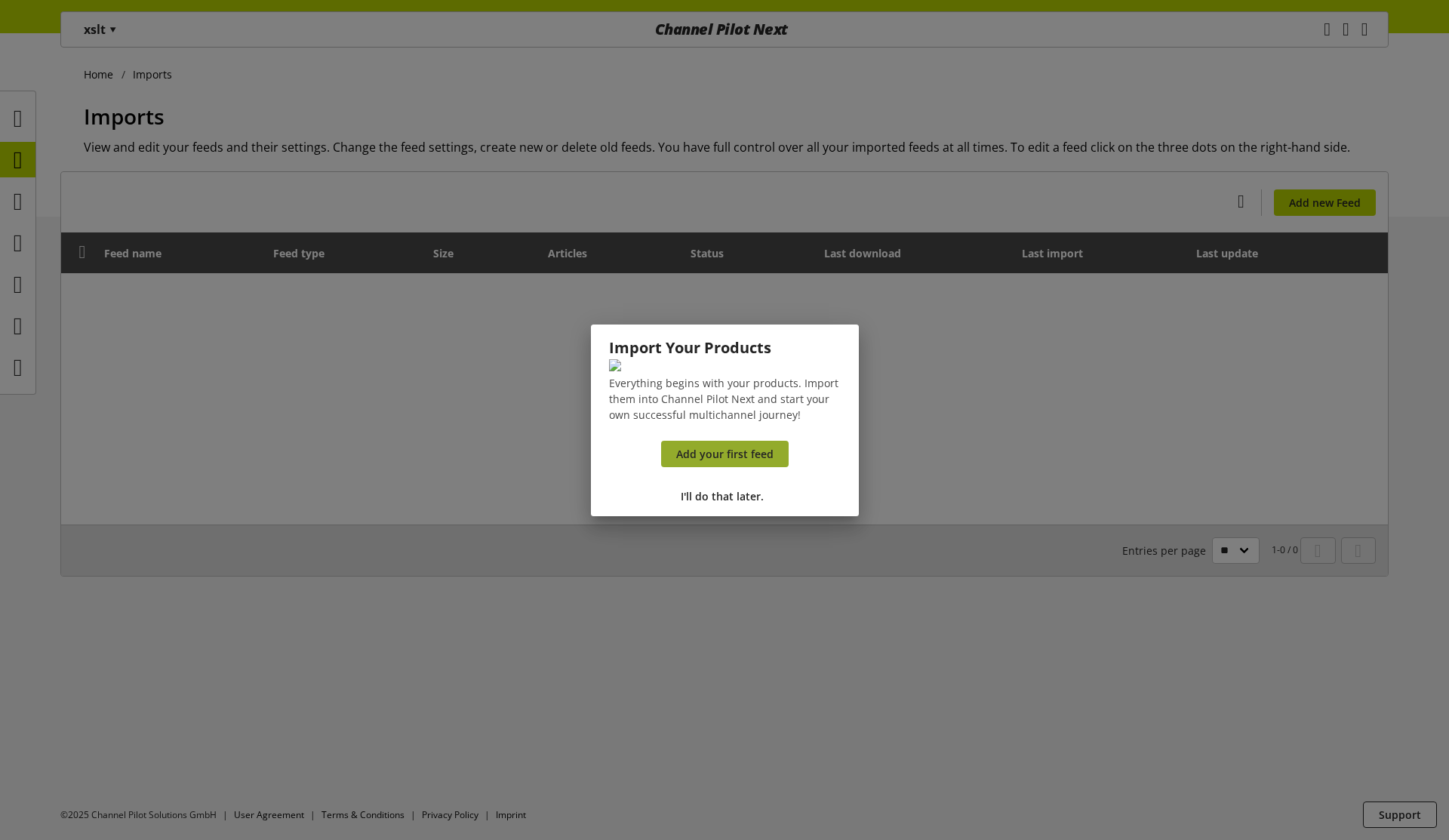 click on "Add your first feed" at bounding box center (724, 454) 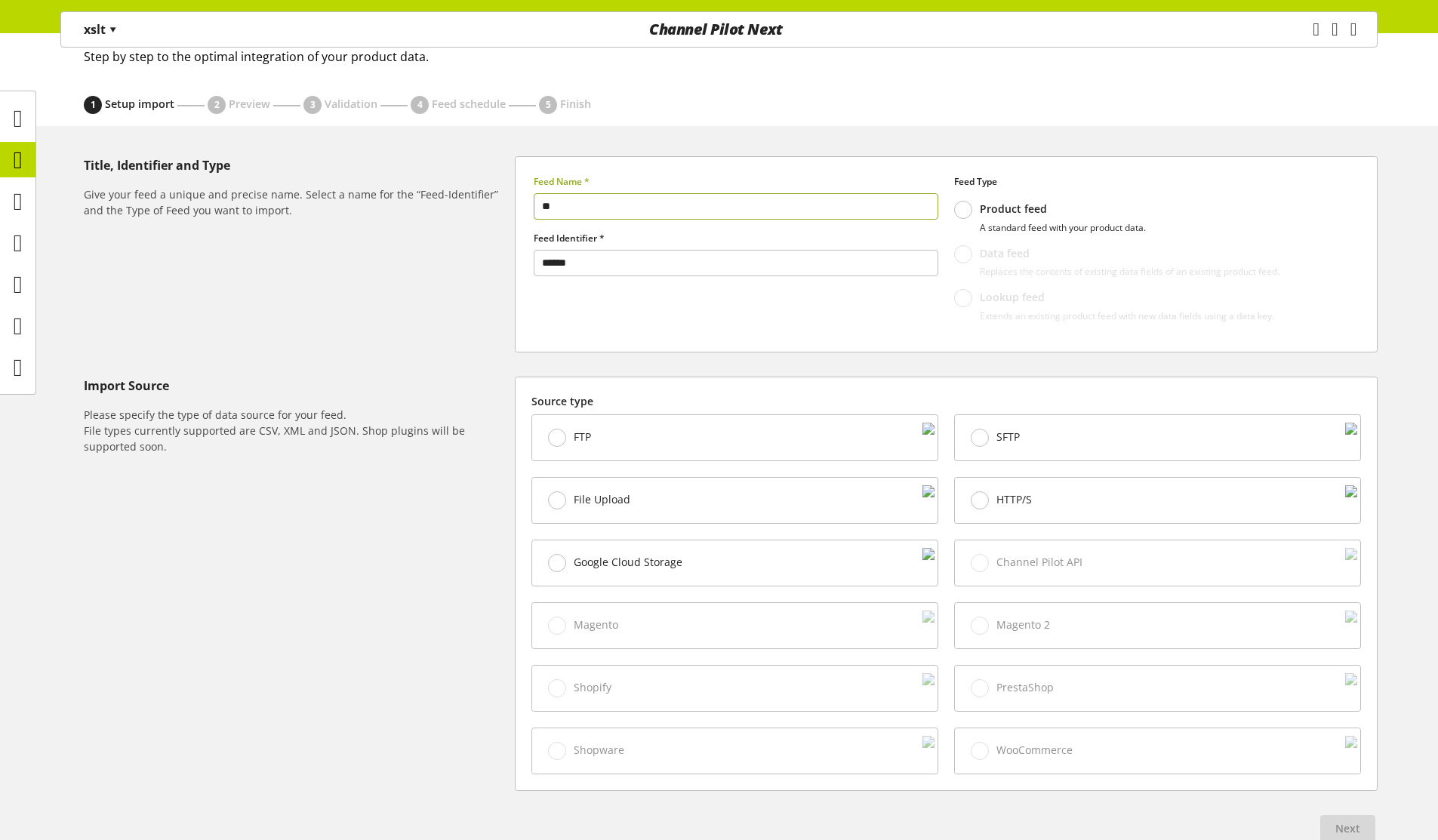 type on "**" 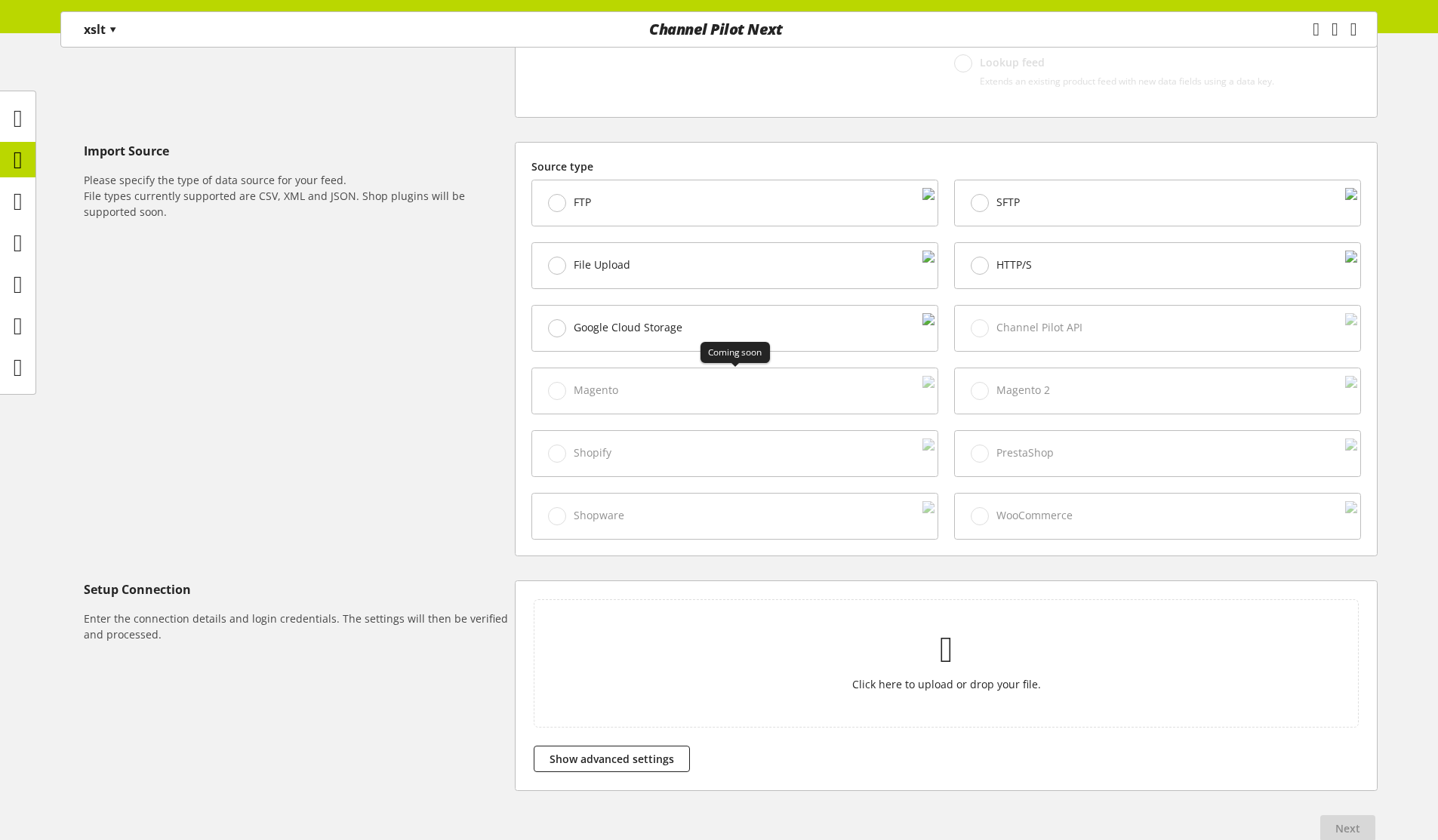 scroll, scrollTop: 415, scrollLeft: 0, axis: vertical 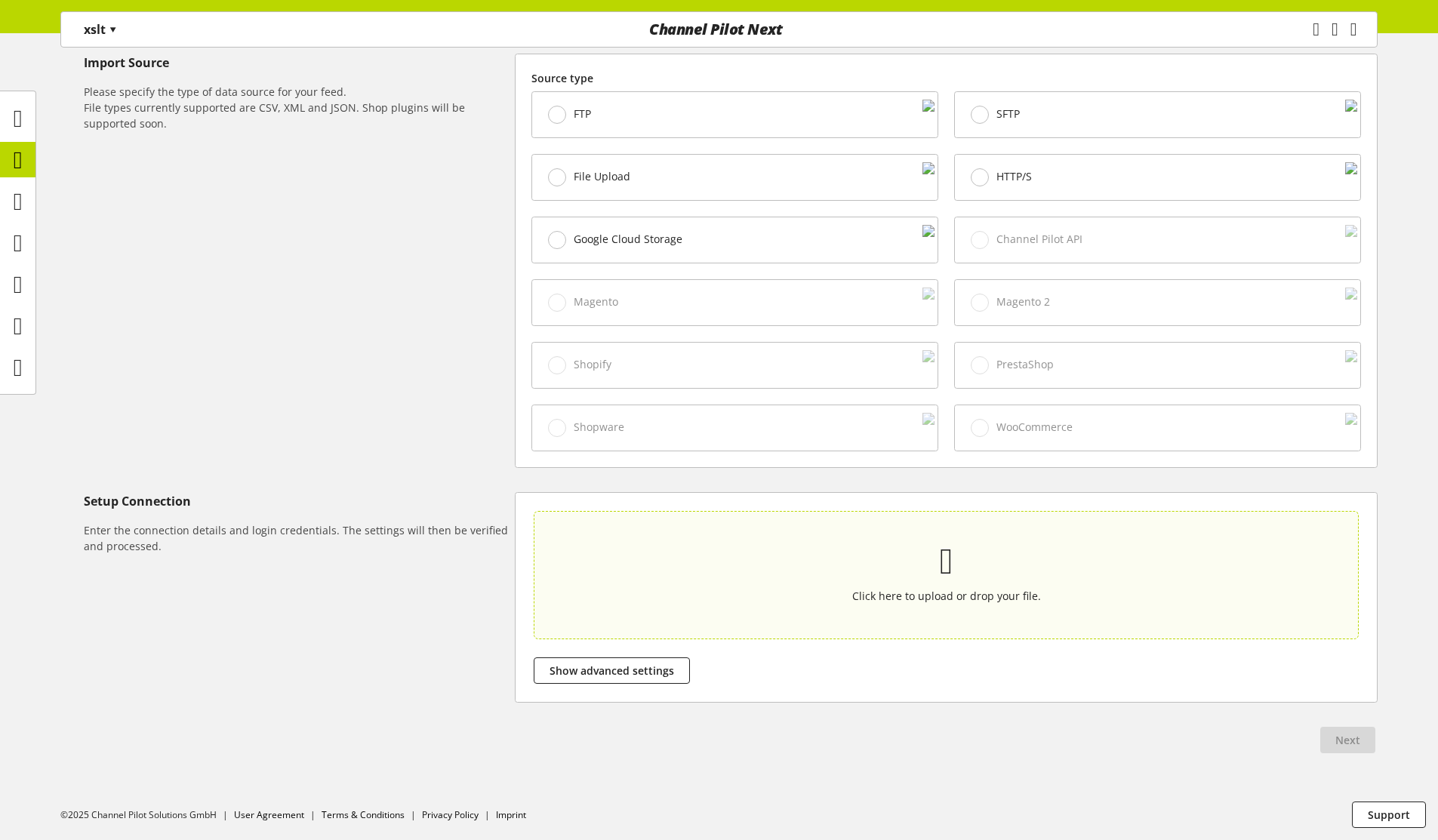 click on "Click here to upload or drop your file." at bounding box center (947, 574) 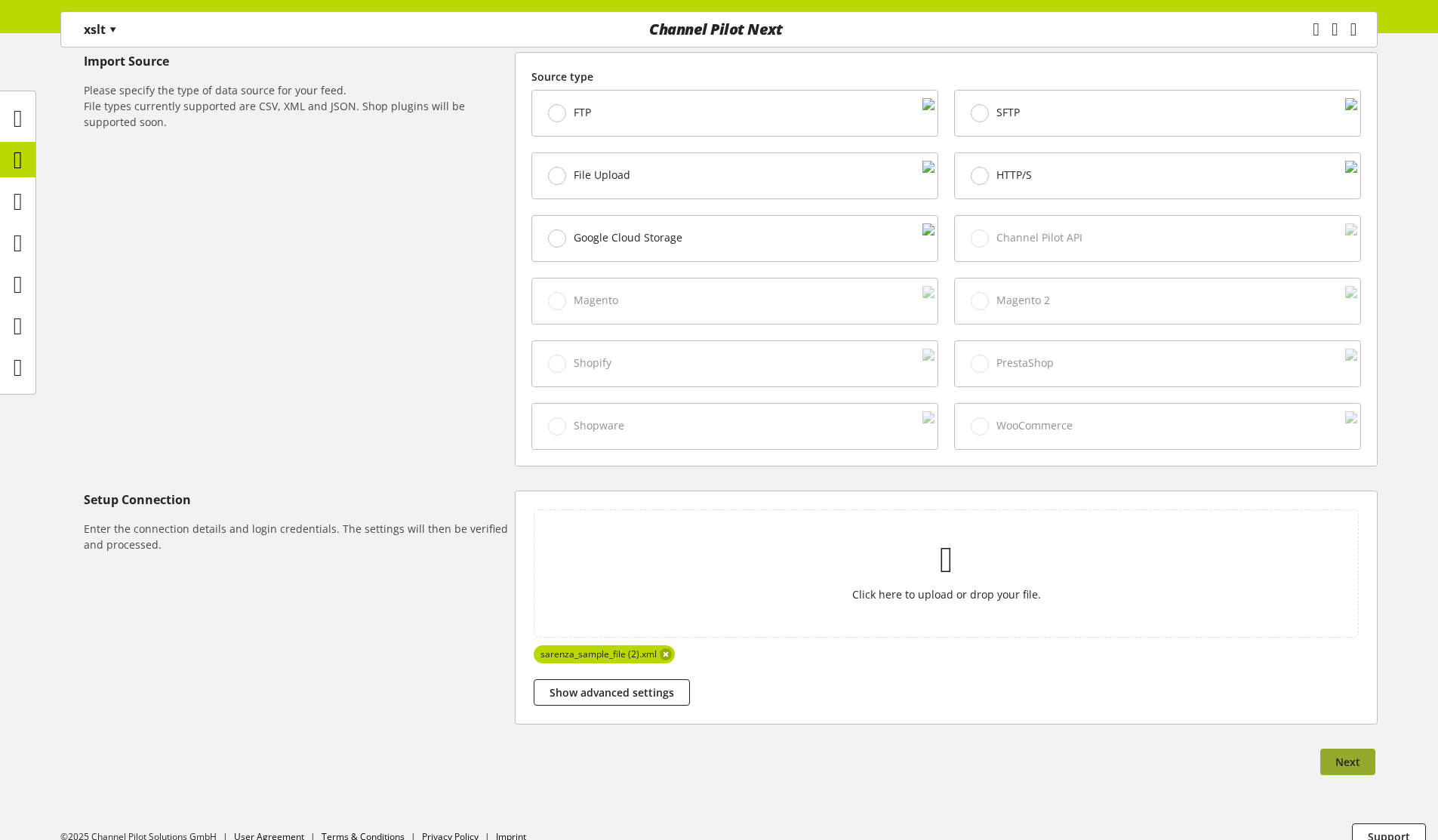 click on "Next" at bounding box center [1347, 762] 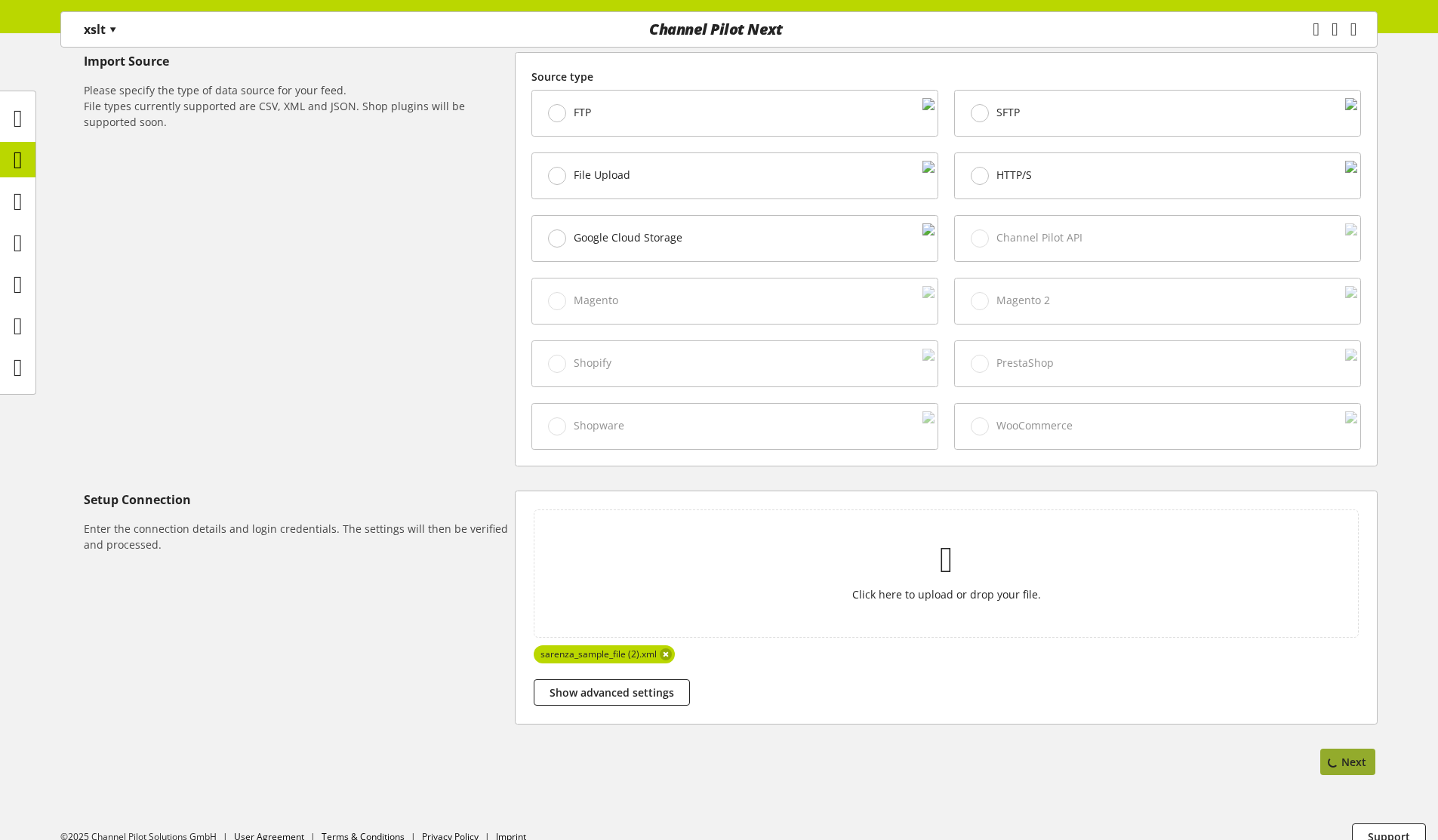 select on "*****" 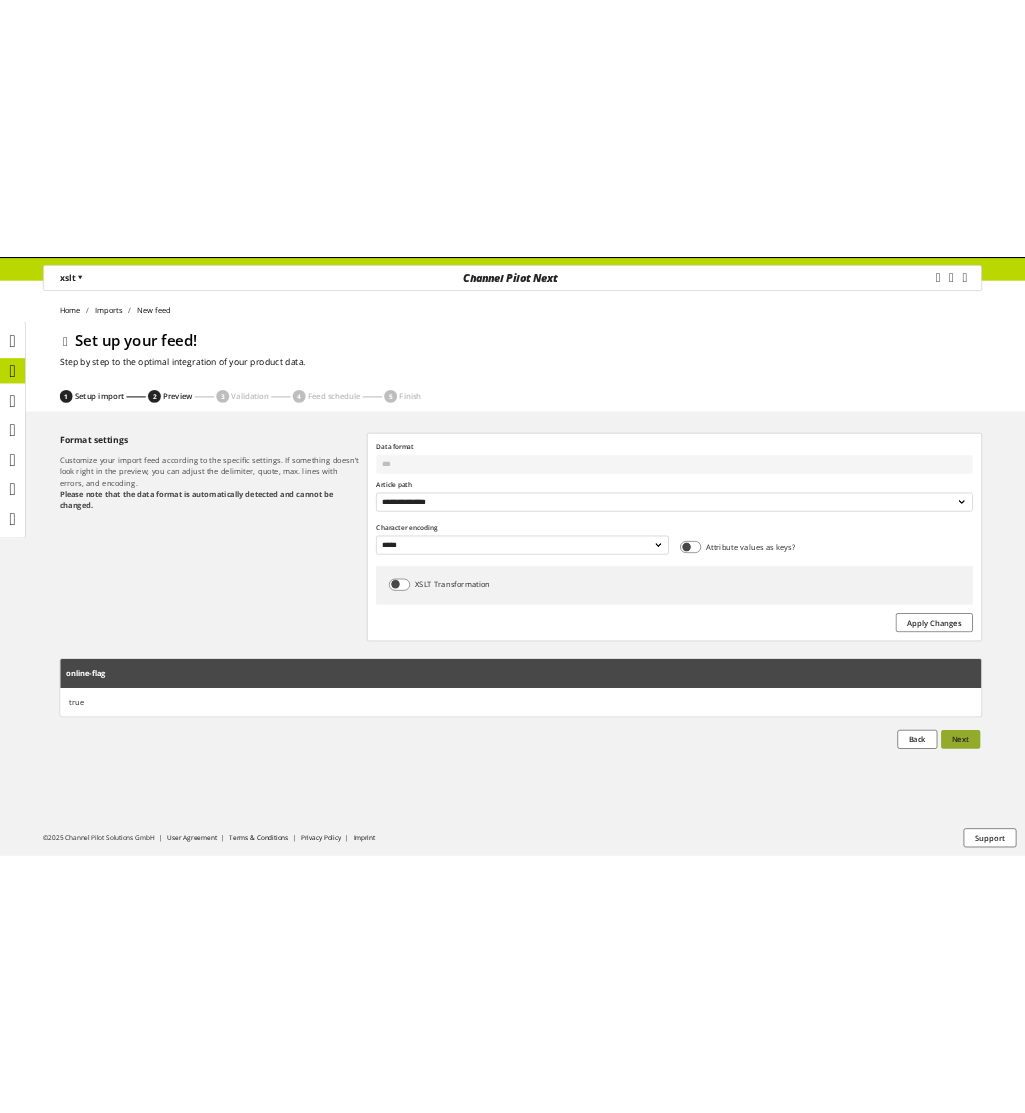 scroll, scrollTop: 0, scrollLeft: 0, axis: both 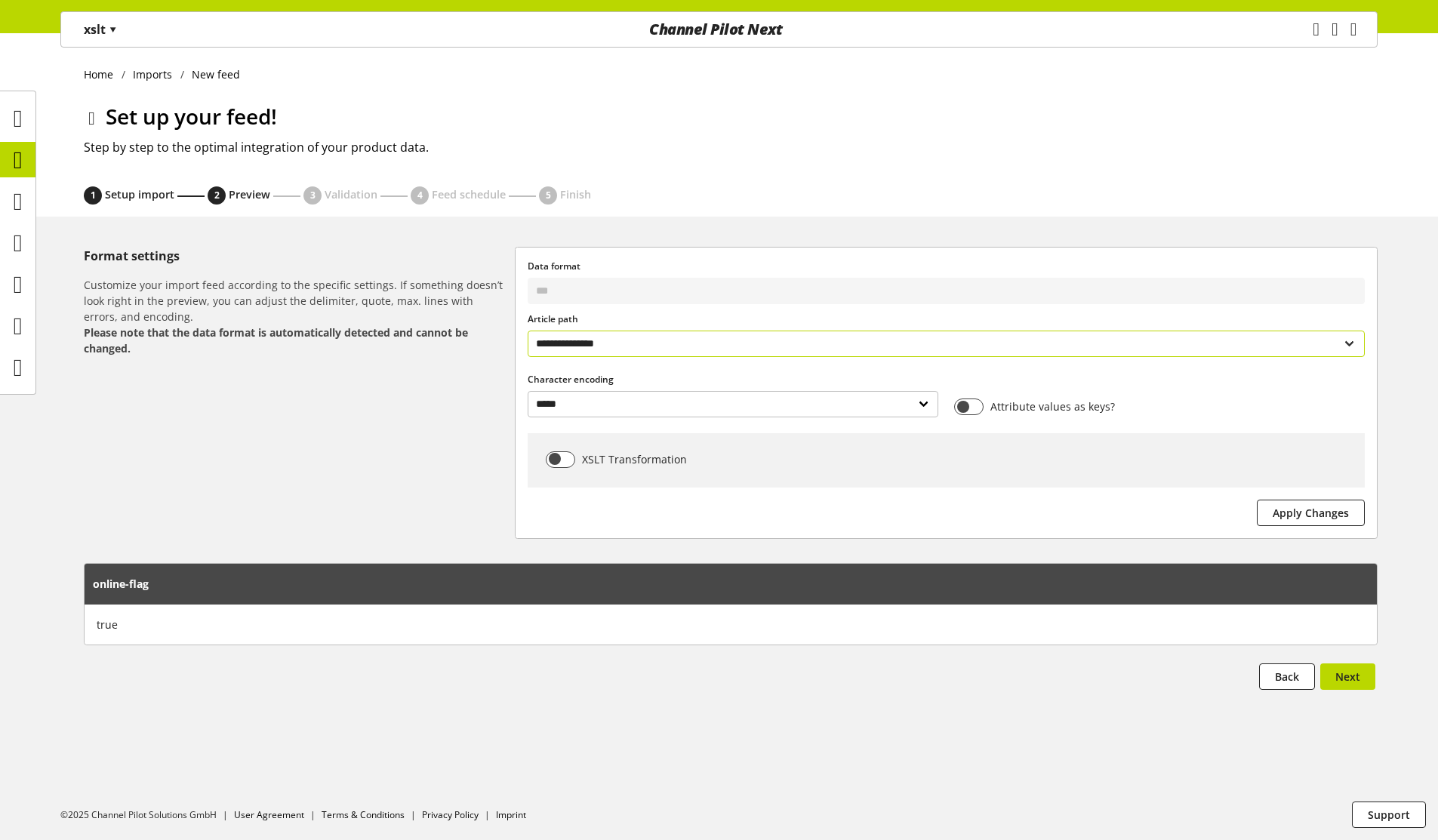 click on "**********" at bounding box center [946, 343] 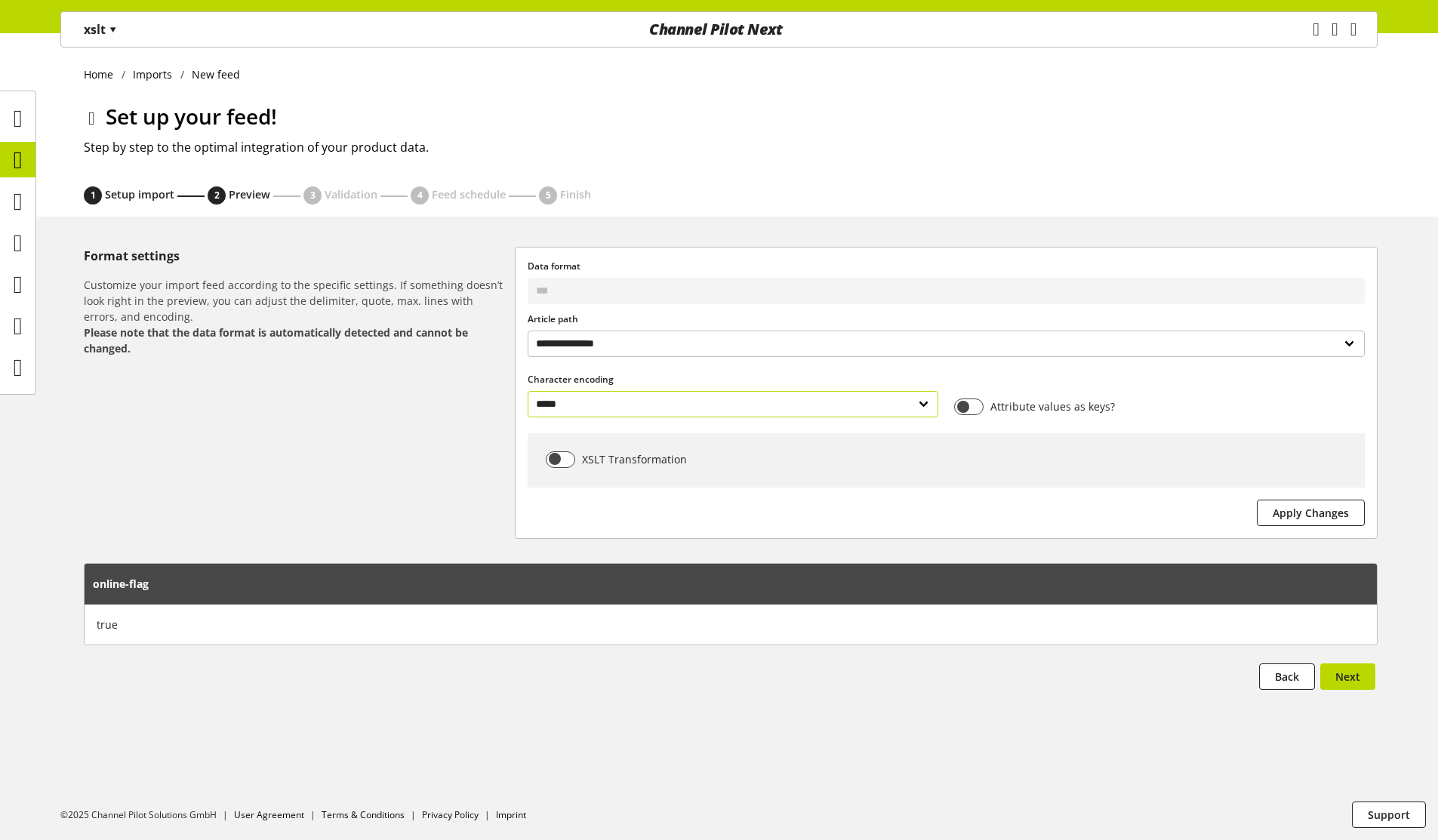 drag, startPoint x: 504, startPoint y: 392, endPoint x: 555, endPoint y: 384, distance: 51.62364 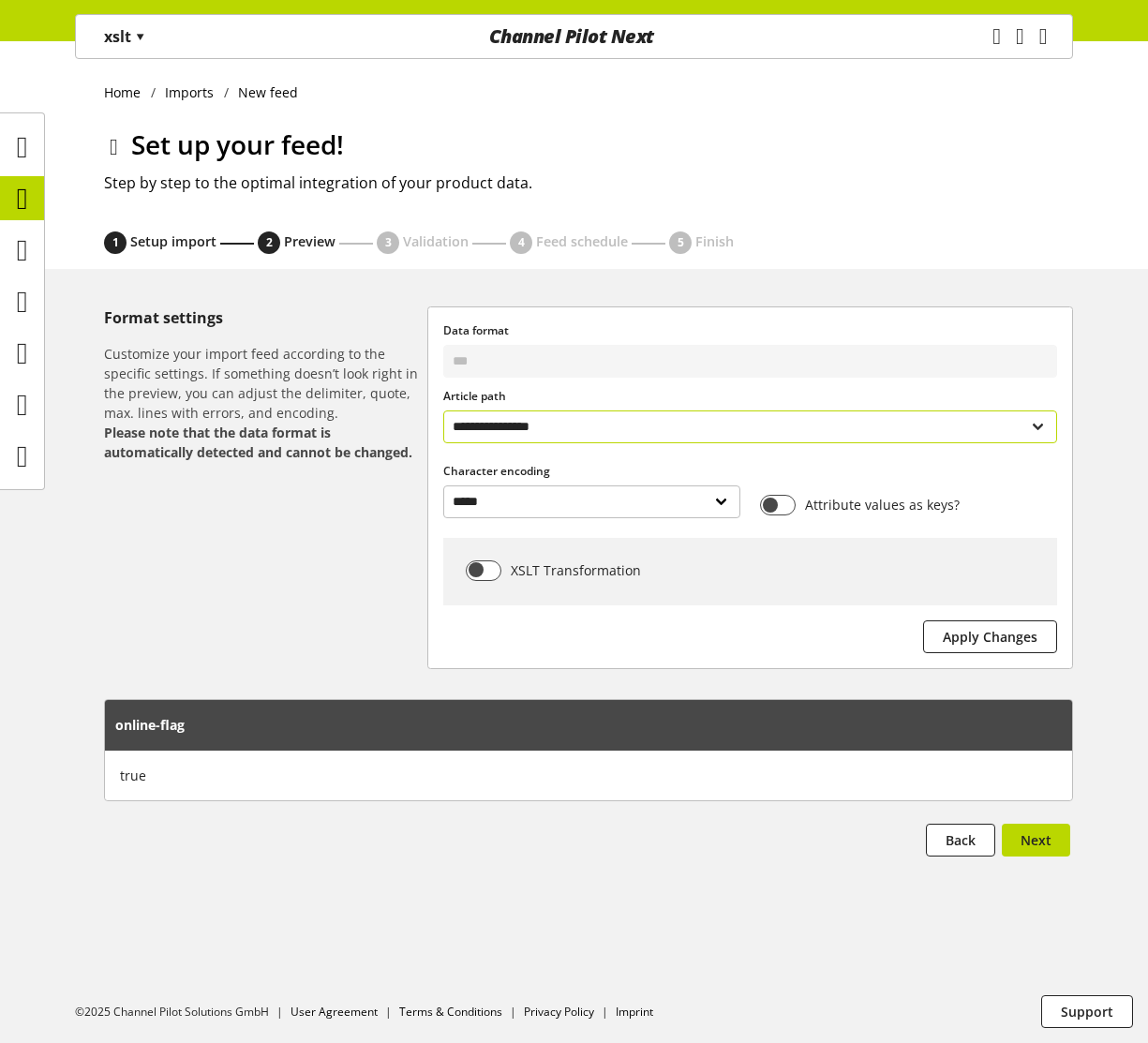 click on "**********" at bounding box center (750, 426) 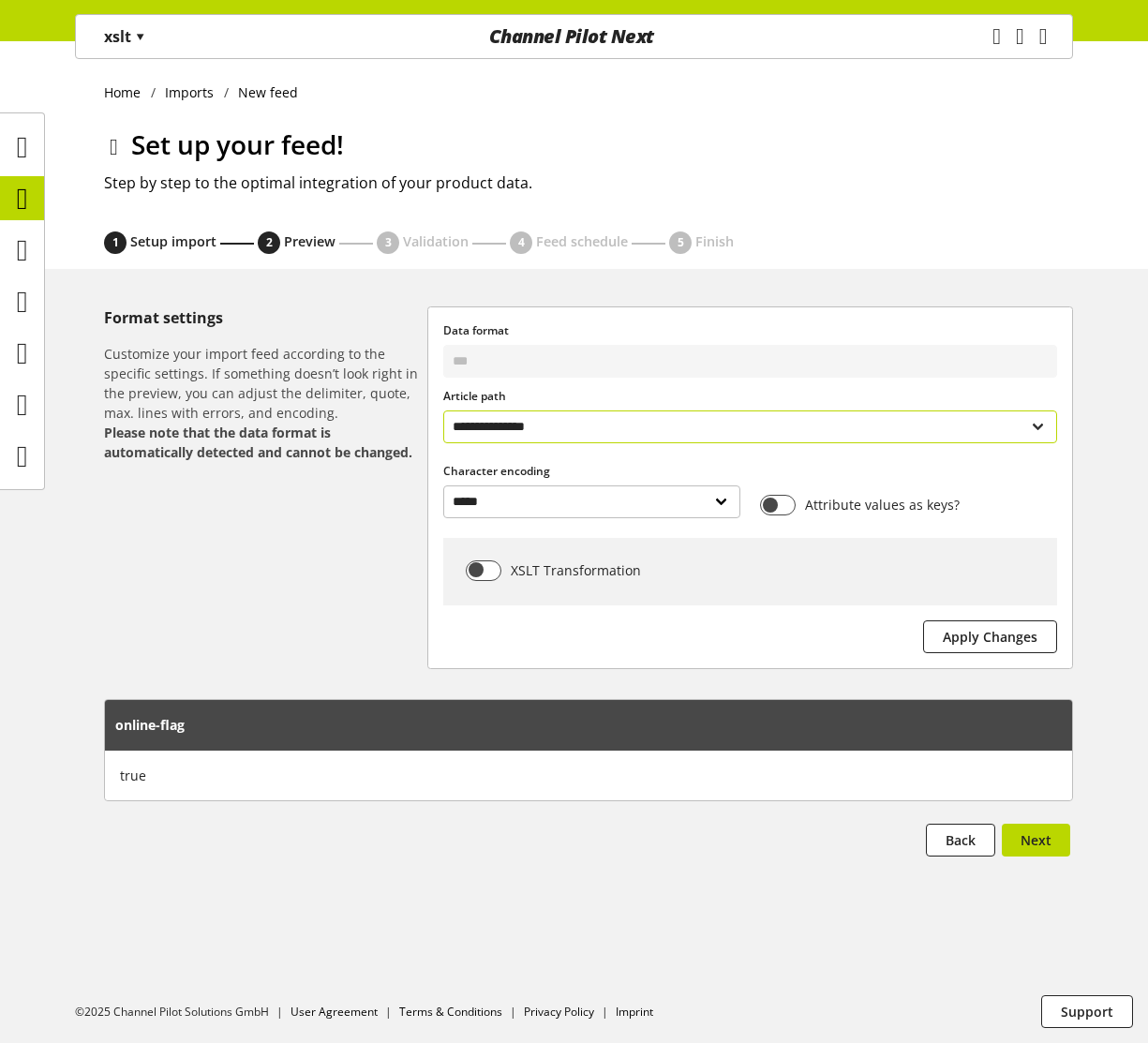 click on "**********" at bounding box center (750, 426) 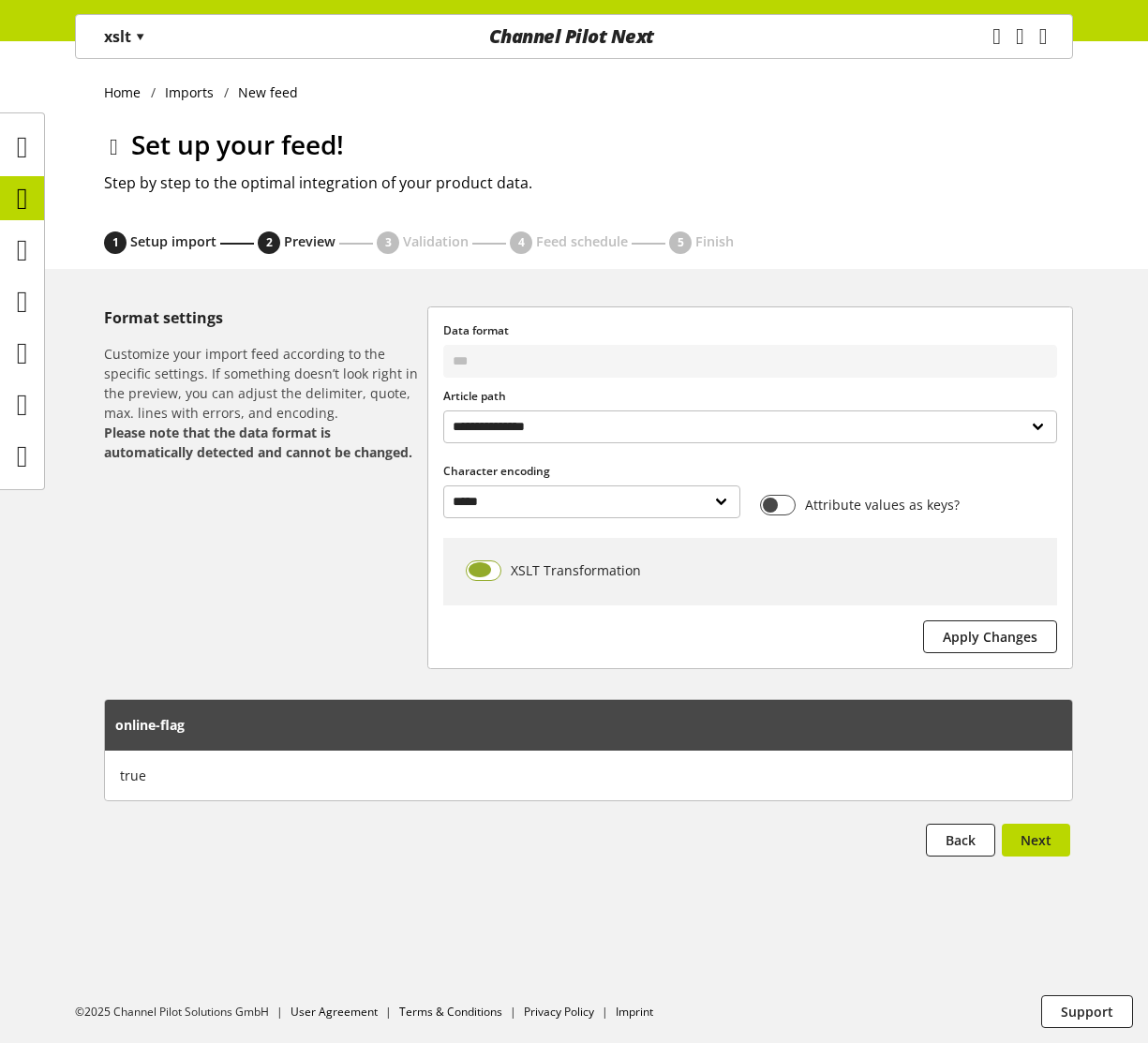 click at bounding box center (484, 571) 